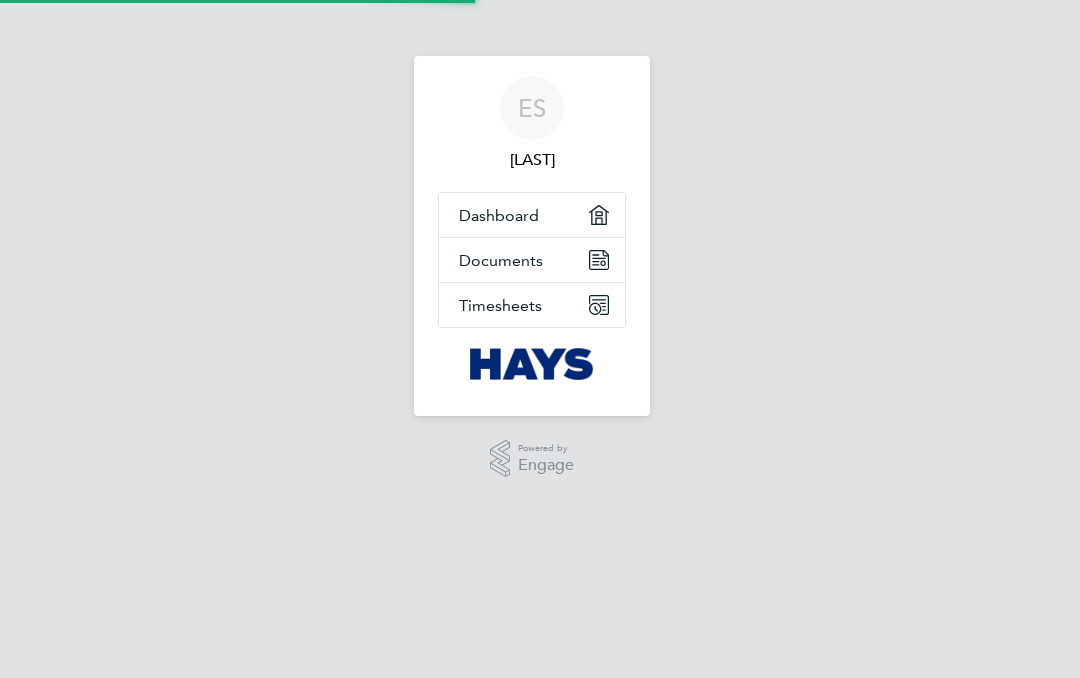 scroll, scrollTop: 0, scrollLeft: 0, axis: both 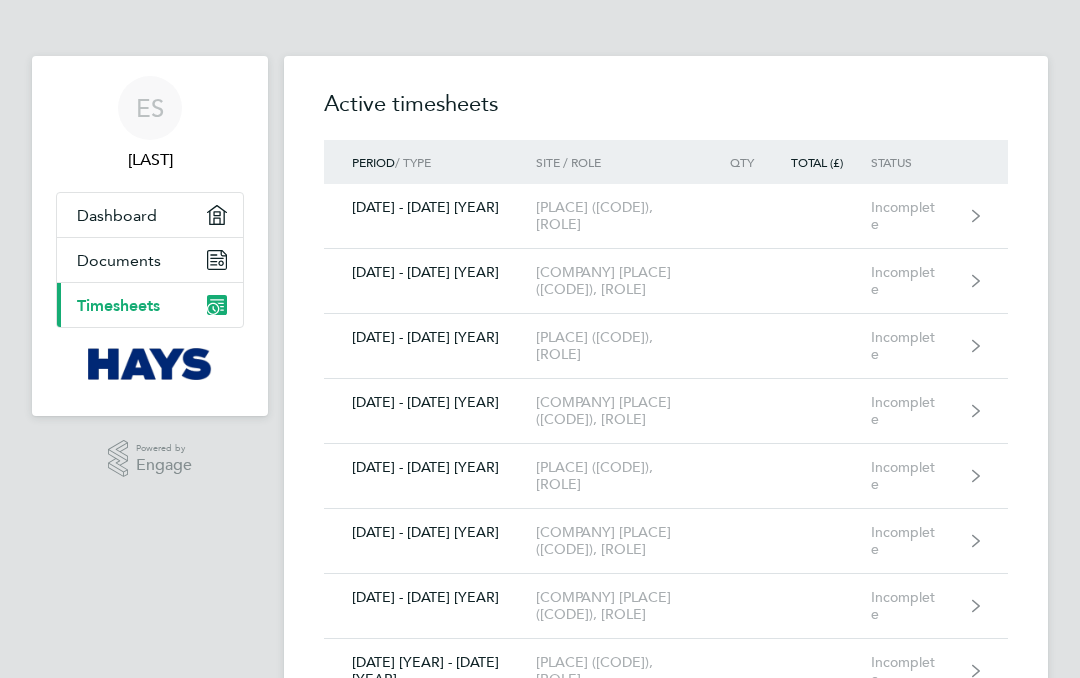 click 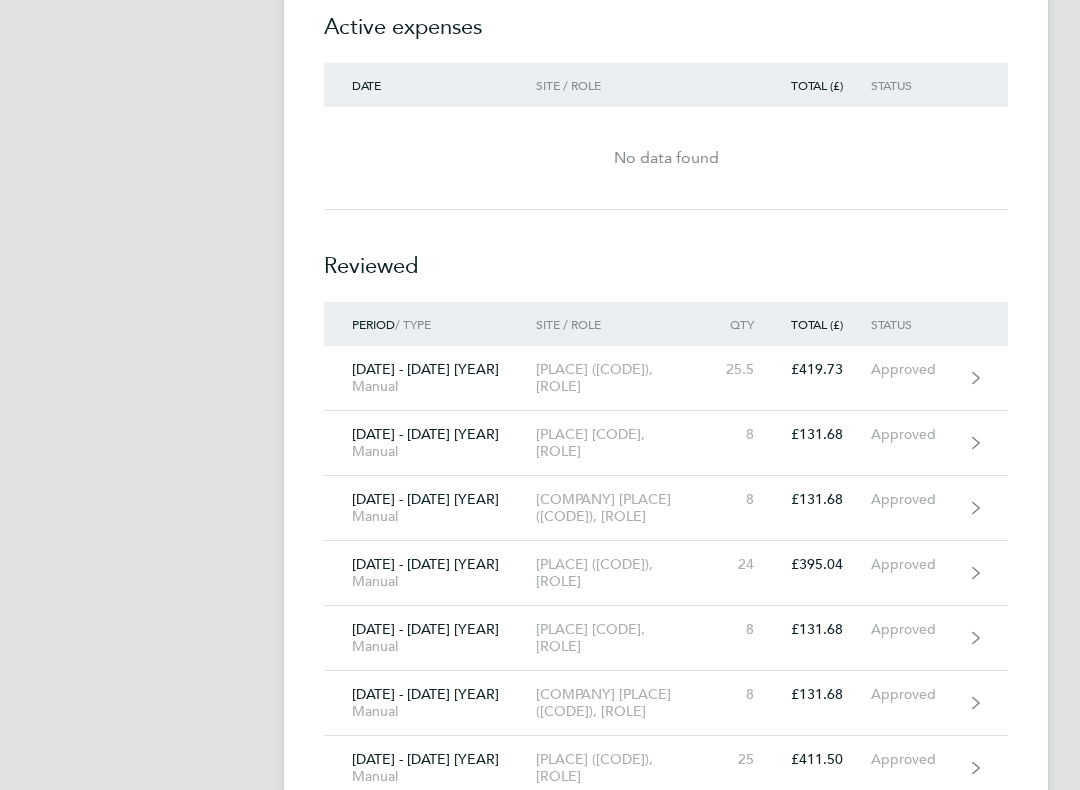 scroll, scrollTop: 1773, scrollLeft: 0, axis: vertical 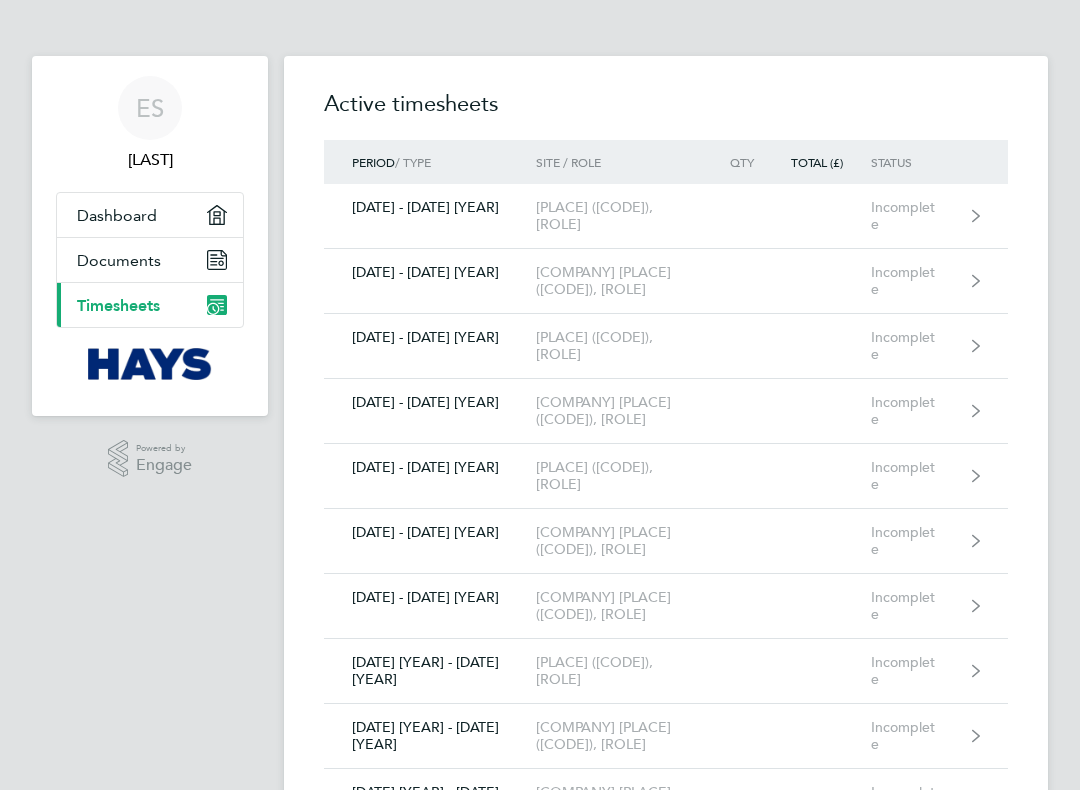 click on "ES   [LAST]   Applications:   Dashboard
Documents
Current page:   Timesheets
.st0{fill:#C0C1C2;}
Powered by Engage  Timesheets   Expenses  Active timesheets Period  / Type  Site / Role Qty Total (£) Status  [DATE] - [DATE] [YEAR]  [PLACE] ([CODE]), [ROLE]  Incomplete
[DATE] - [DATE] [YEAR]  [PLACE] ([CODE]), [ROLE]  Incomplete
[DATE] - [DATE] [YEAR]  [PLACE] ([CODE]), [ROLE]  Incomplete
[DATE] - [DATE] [YEAR]  [PLACE] ([CODE]), [ROLE]  Incomplete
[DATE] - [DATE] [YEAR]  [PLACE] ([CODE]), [ROLE]  Incomplete
[DATE] - [DATE] [YEAR]  [PLACE] ([CODE]), [ROLE]  Incomplete
[DATE] - [DATE] [YEAR]  [PLACE] ([CODE]), [ROLE]  Incomplete
Incomplete" at bounding box center (540, 3875) 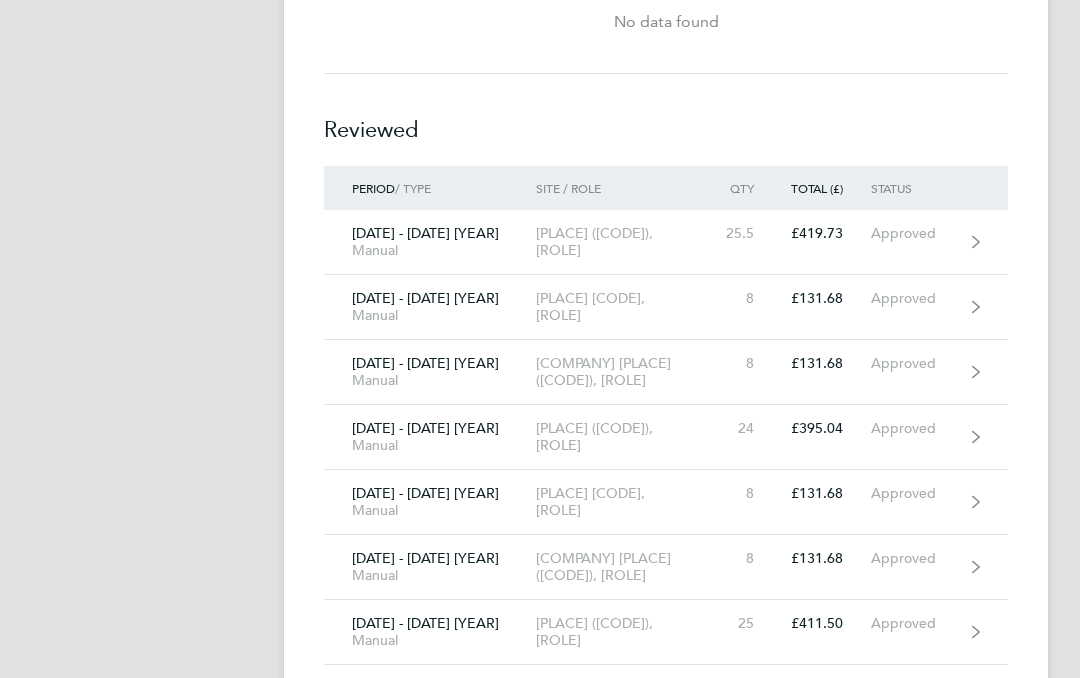 scroll, scrollTop: 1904, scrollLeft: 0, axis: vertical 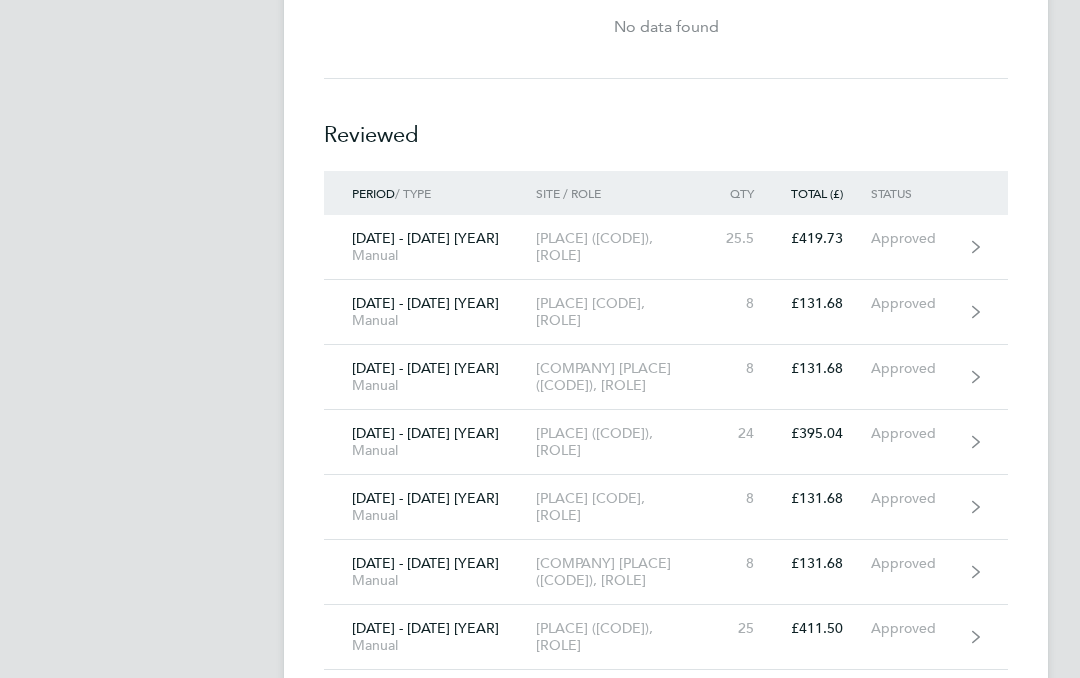 click on "[DATE] - [DATE] [YEAR]  [PLACE] ([CODE]), [ROLE]  Incomplete" 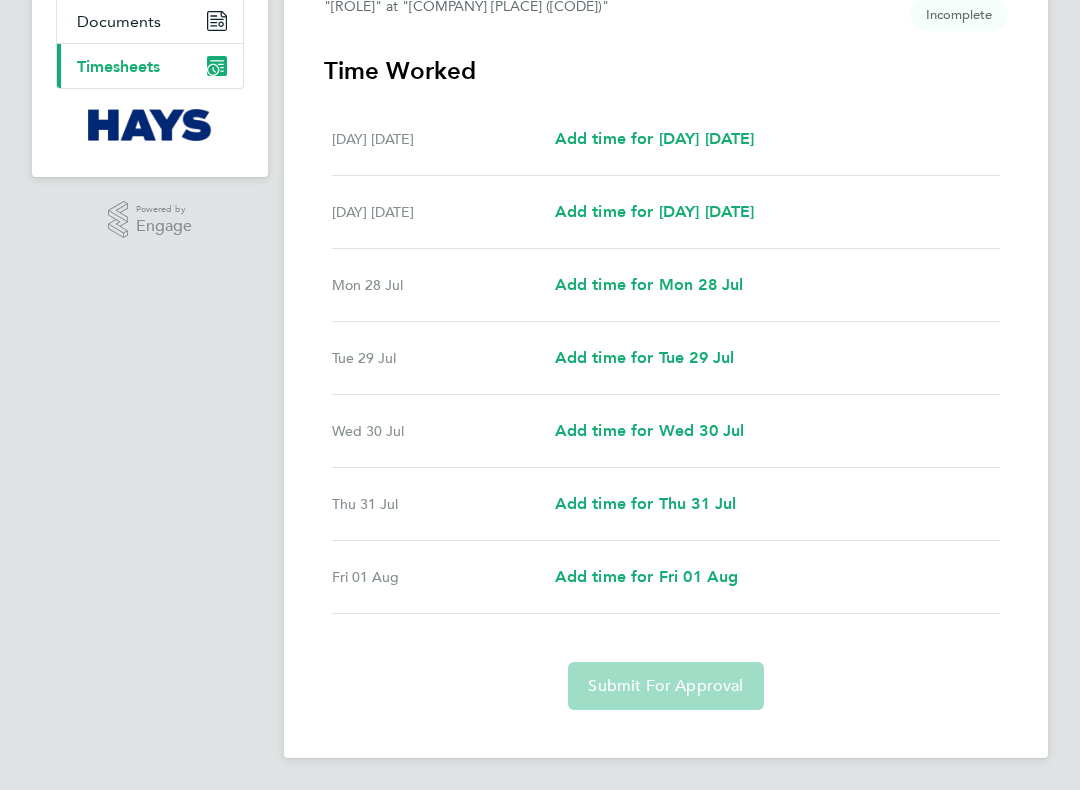 scroll, scrollTop: 241, scrollLeft: 0, axis: vertical 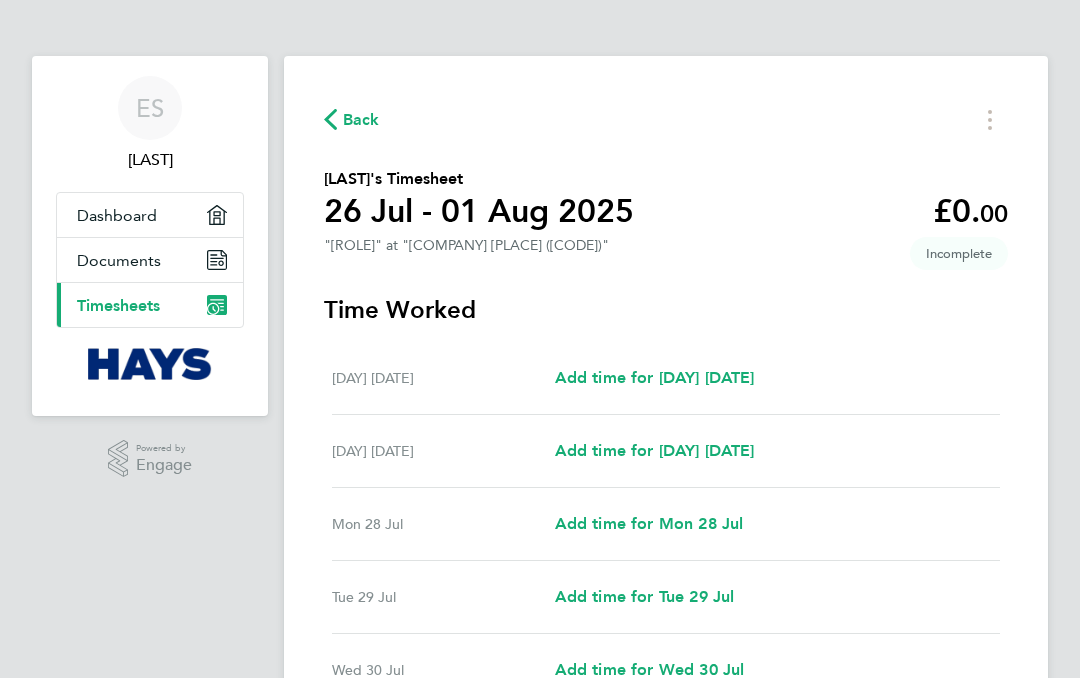 select on "30" 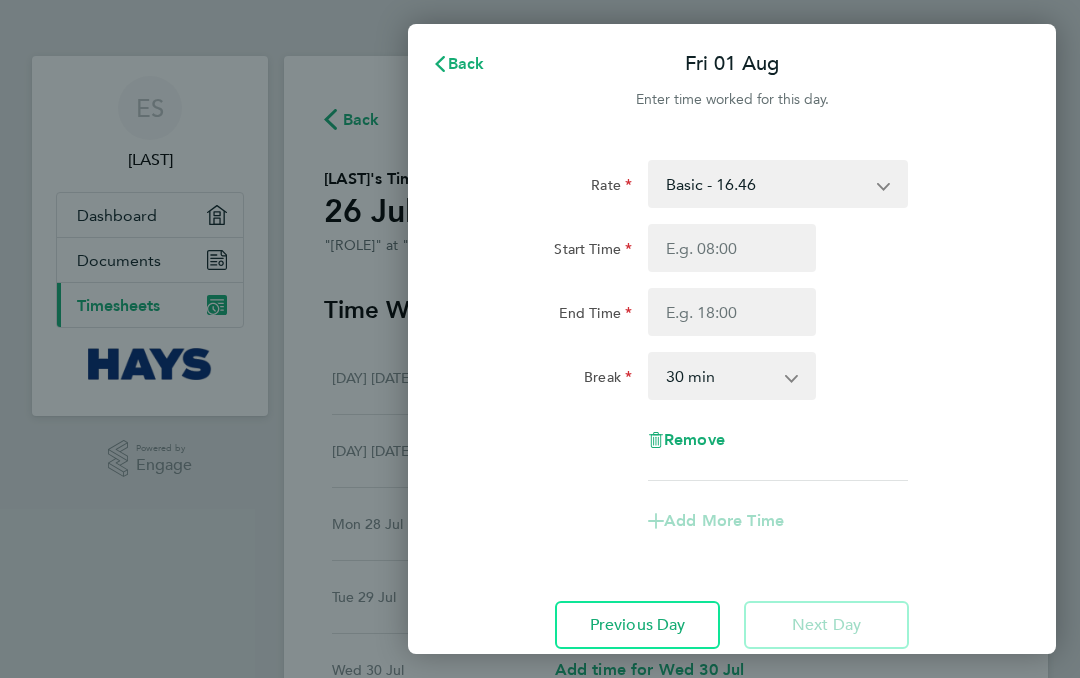 click on "Start Time" at bounding box center [732, 248] 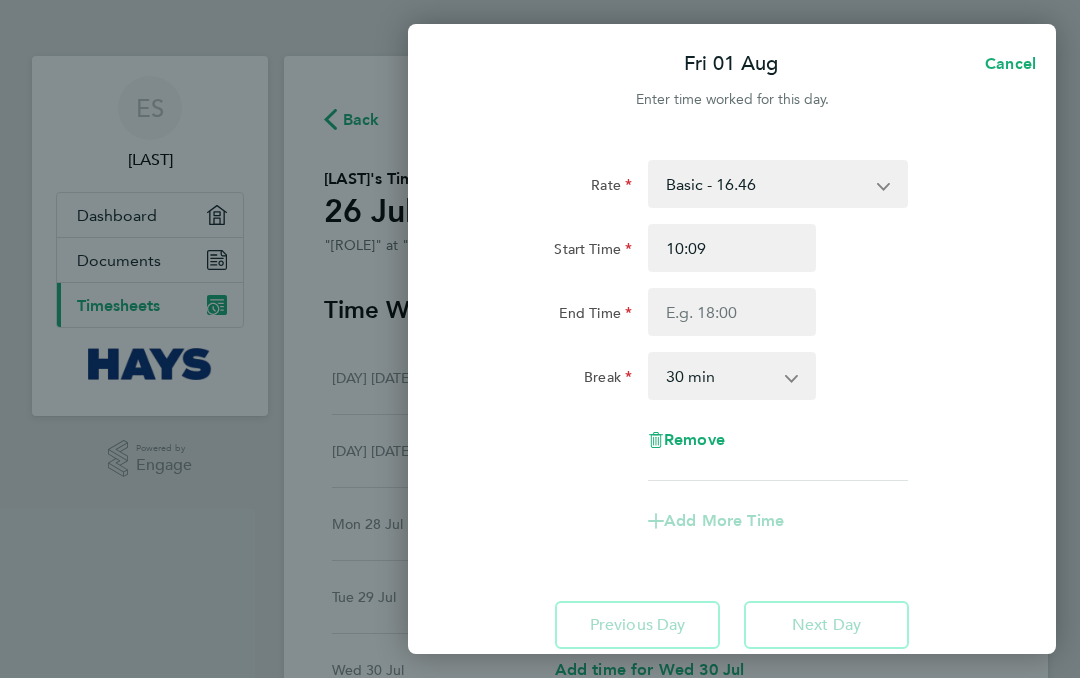 type on "09:09" 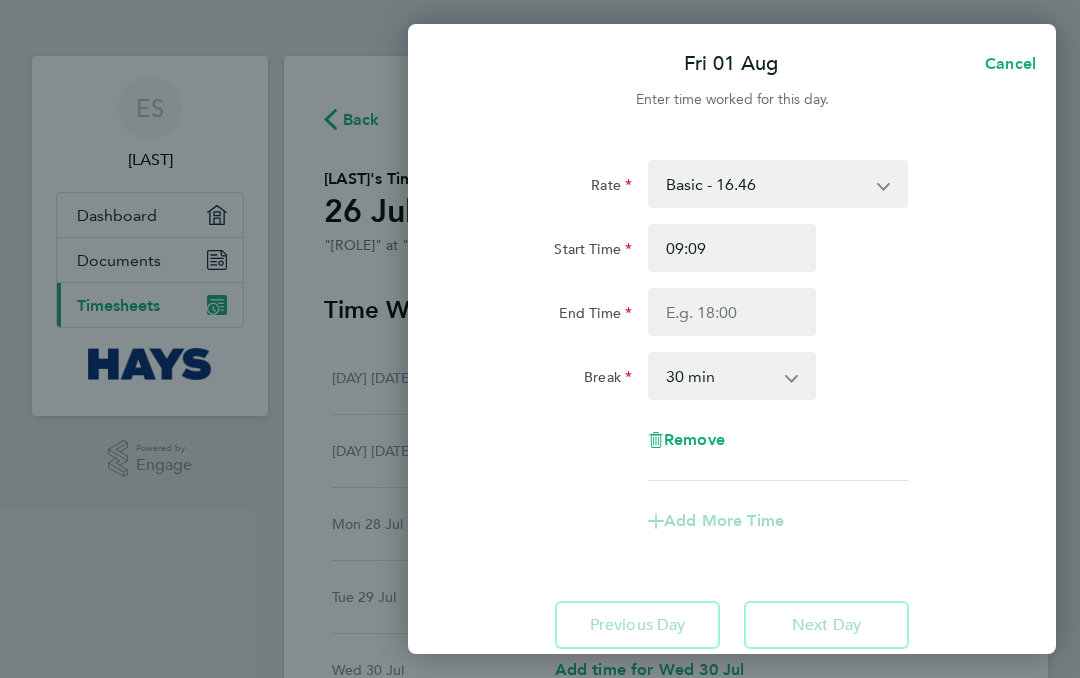 type on "09:00" 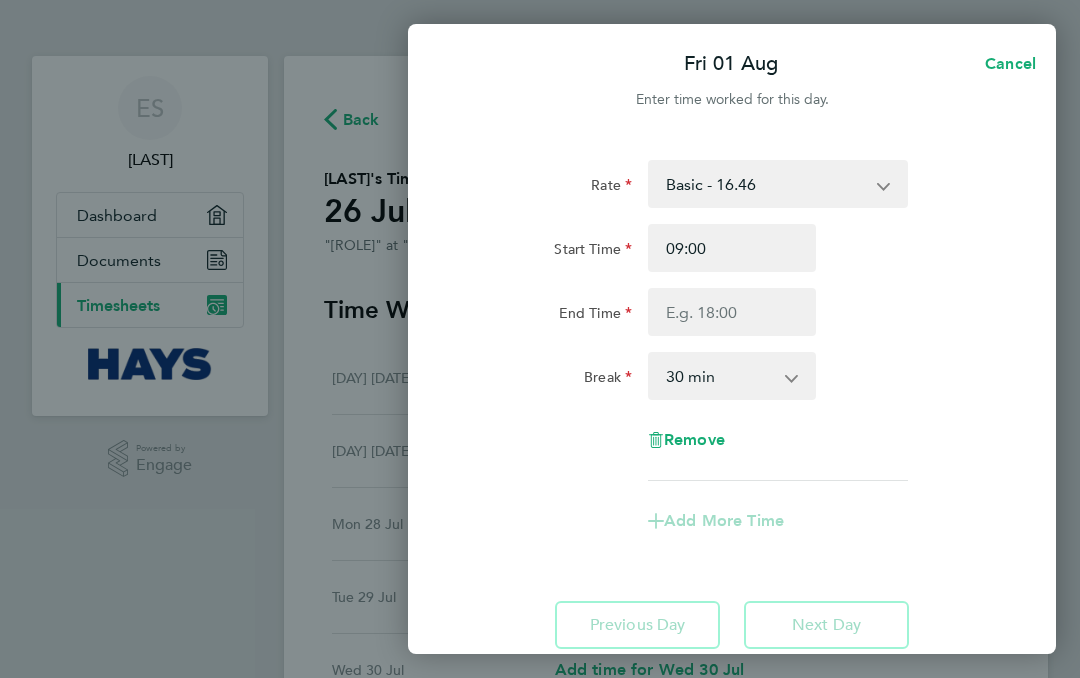 click on "End Time" at bounding box center [732, 312] 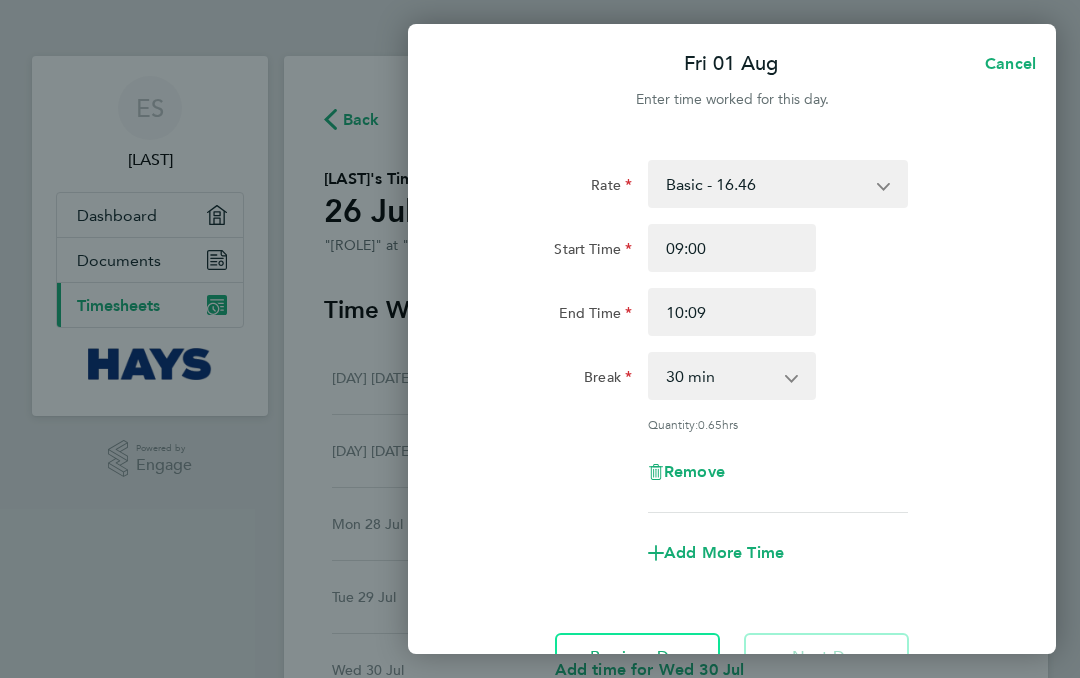 type on "13:09" 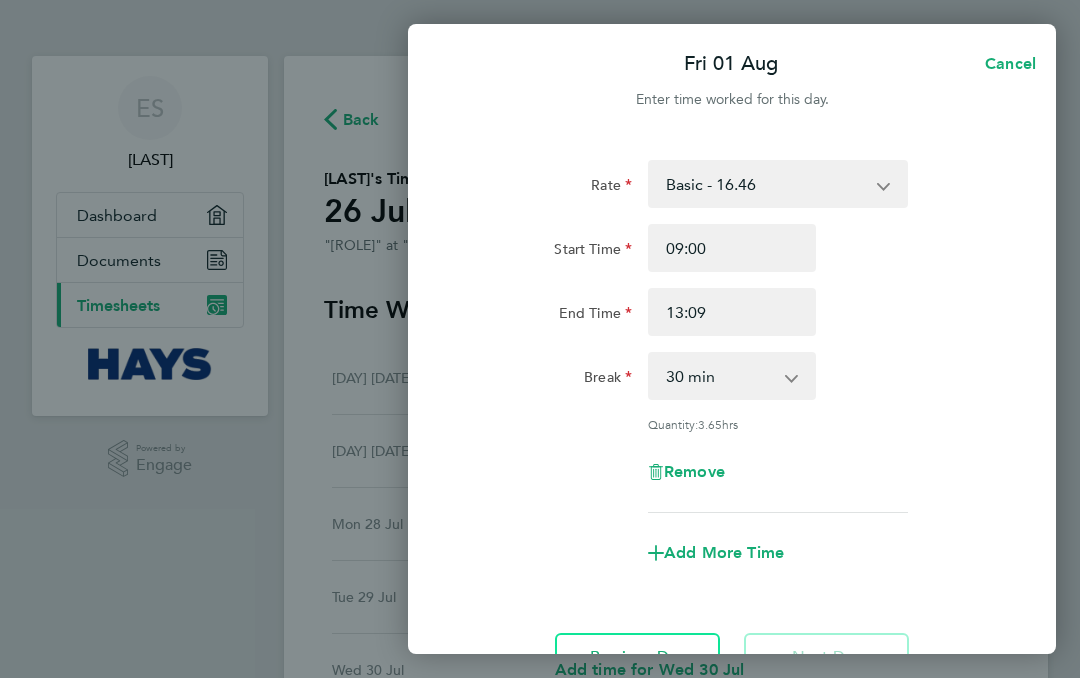 type on "17:09" 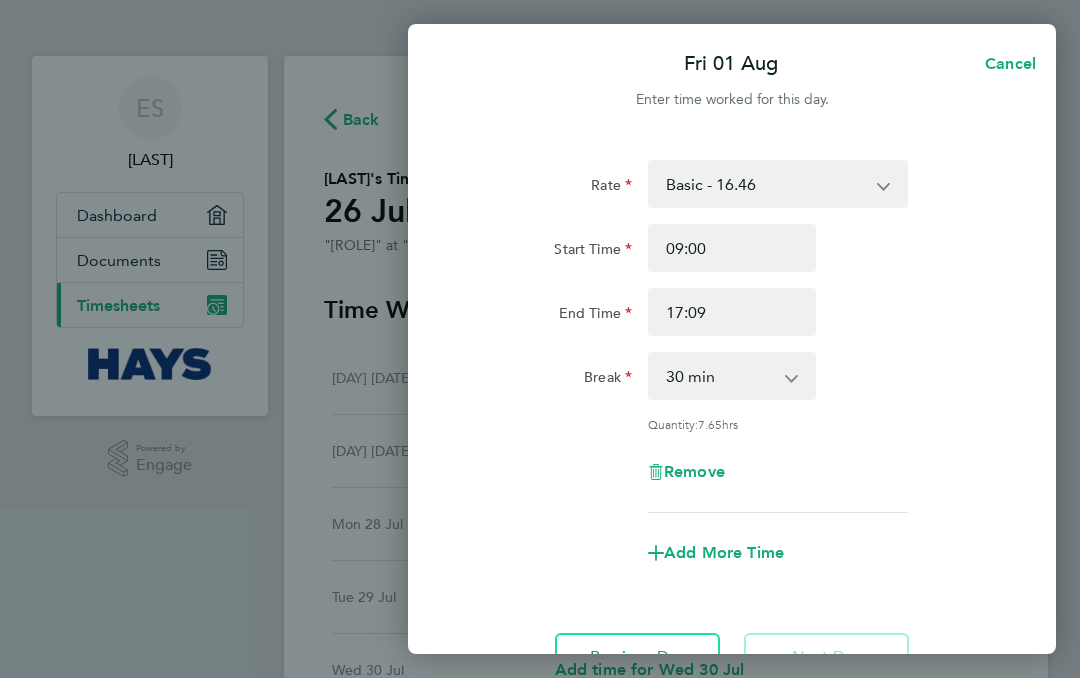 type on "17:00" 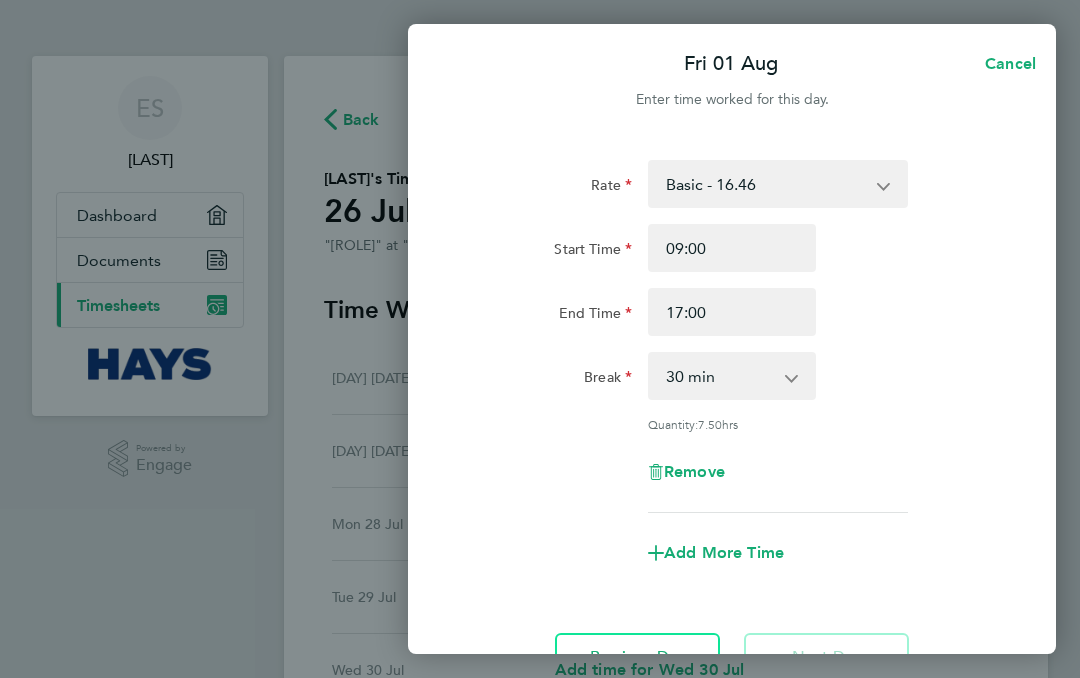 click on "0 min   15 min   30 min   45 min   60 min   75 min   90 min" at bounding box center (720, 376) 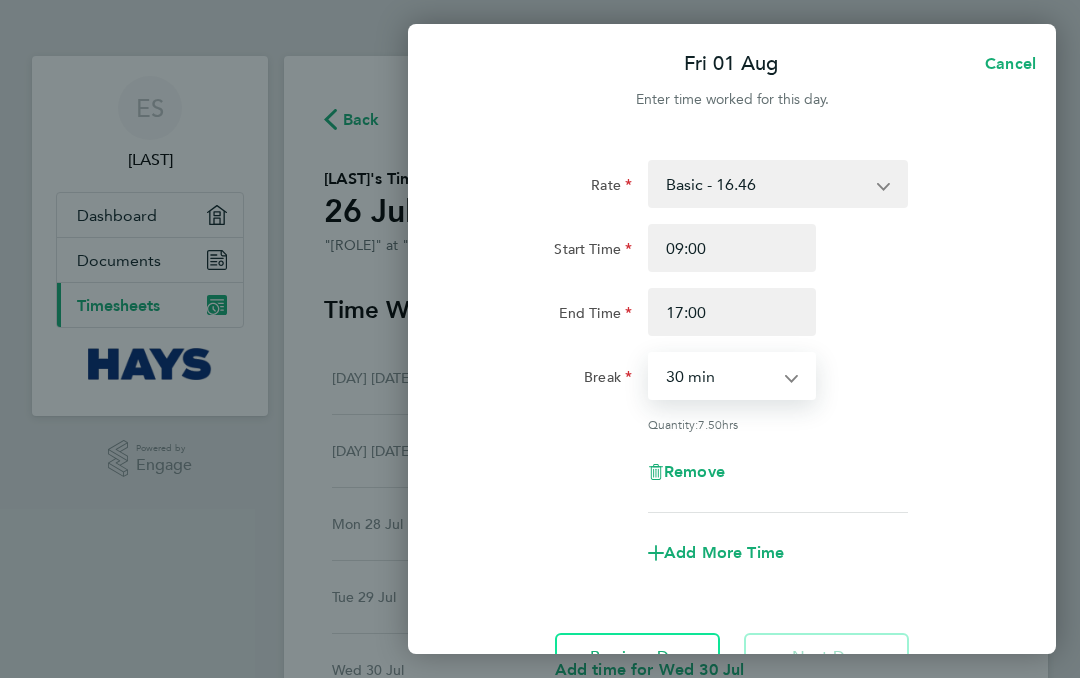 select on "0" 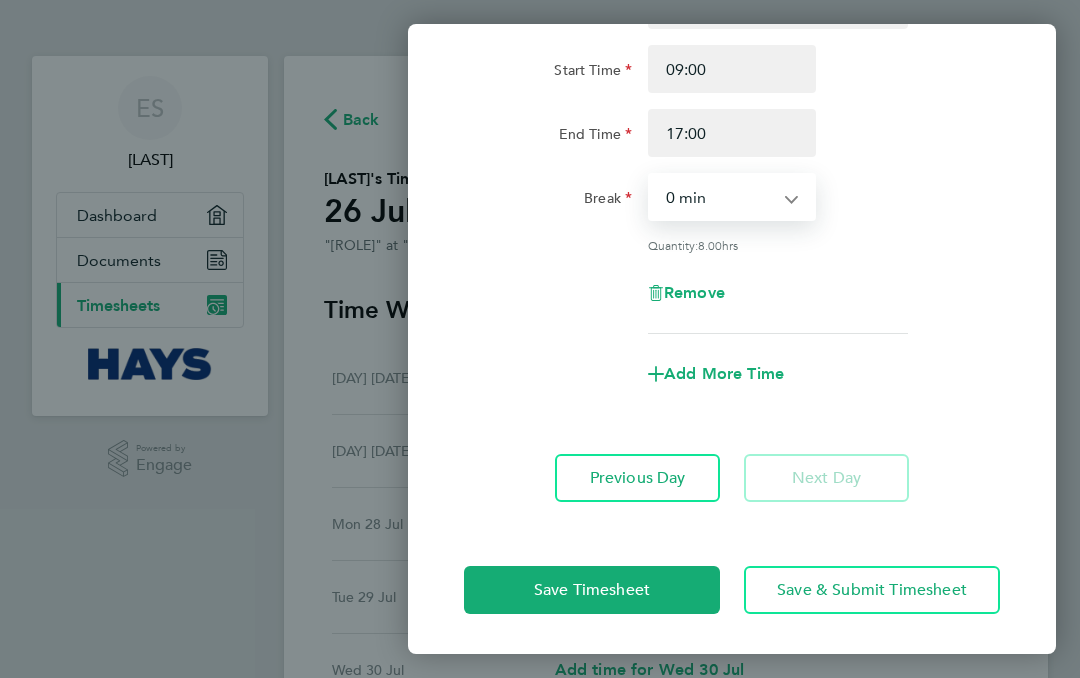 scroll, scrollTop: 179, scrollLeft: 0, axis: vertical 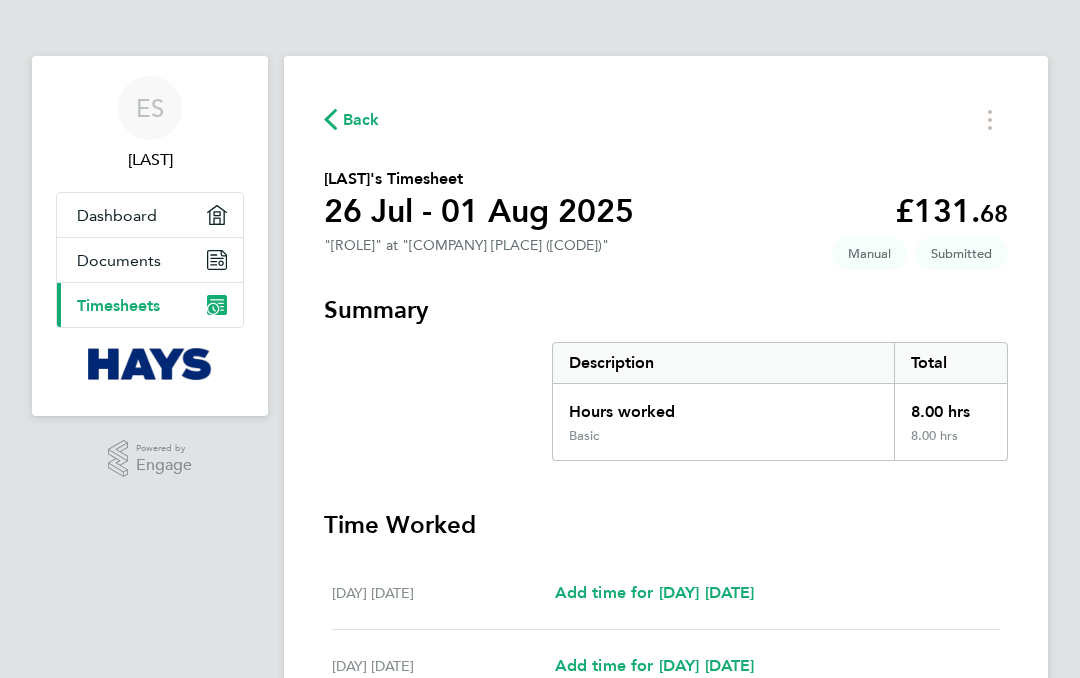 click 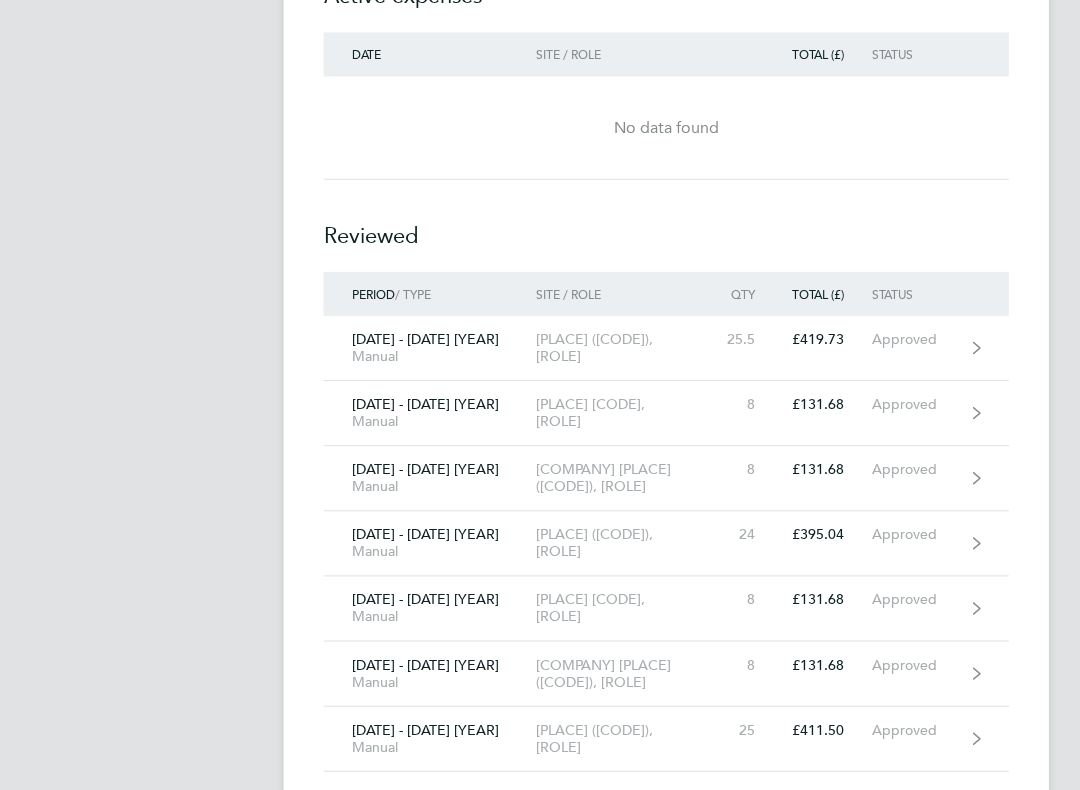 scroll, scrollTop: 1802, scrollLeft: 0, axis: vertical 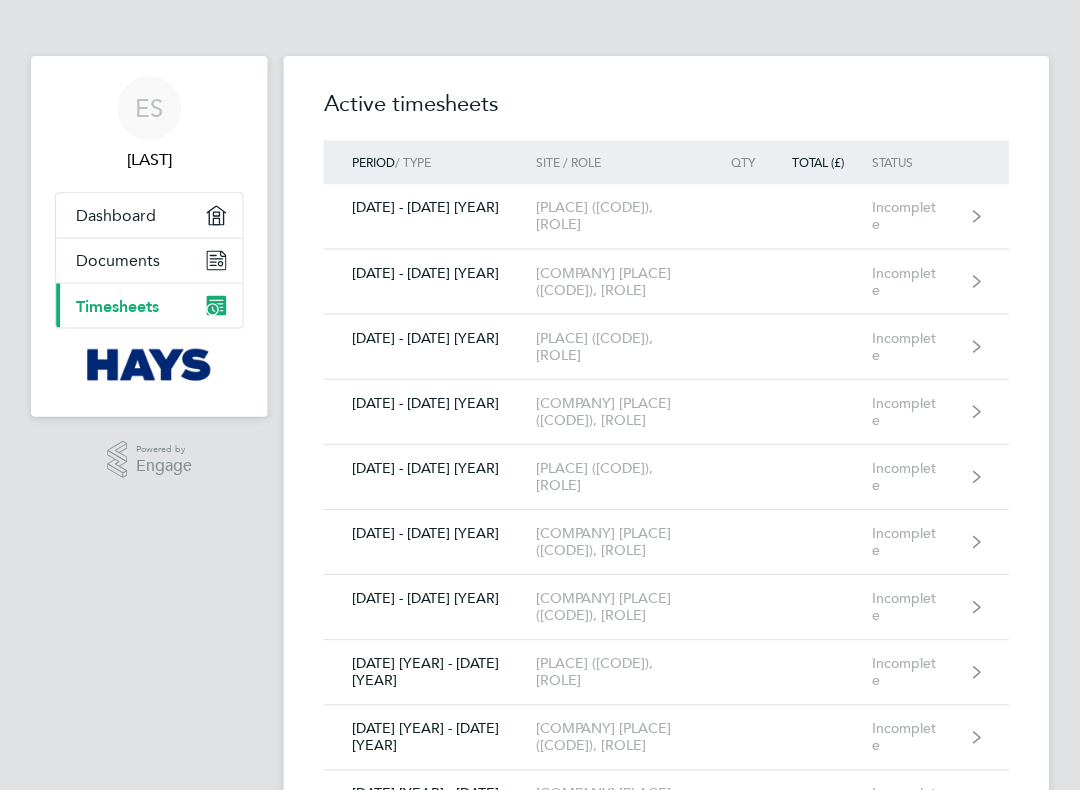click on "ES   [LAST]   Applications:   Dashboard
Documents
Current page:   Timesheets
.st0{fill:#C0C1C2;}
Powered by Engage  Timesheets   Expenses  Active timesheets Period  / Type  Site / Role Qty Total (£) Status  [DATE] - [DATE] [YEAR]  [PLACE] ([CODE]), [ROLE]  Incomplete
[DATE] - [DATE] [YEAR]  [PLACE] ([CODE]), [ROLE]  Incomplete
[DATE] - [DATE] [YEAR]  [PLACE] ([CODE]), [ROLE]  Incomplete
[DATE] - [DATE] [YEAR]  [PLACE] ([CODE]), [ROLE]  Incomplete
[DATE] - [DATE] [YEAR]  [PLACE] ([CODE]), [ROLE]  Incomplete
[DATE] - [DATE] [YEAR]  [PLACE] ([CODE]), [ROLE]  Incomplete
[DATE] - [DATE] [YEAR]  [PLACE] ([CODE]), [ROLE]  Incomplete
Incomplete" at bounding box center (540, 3875) 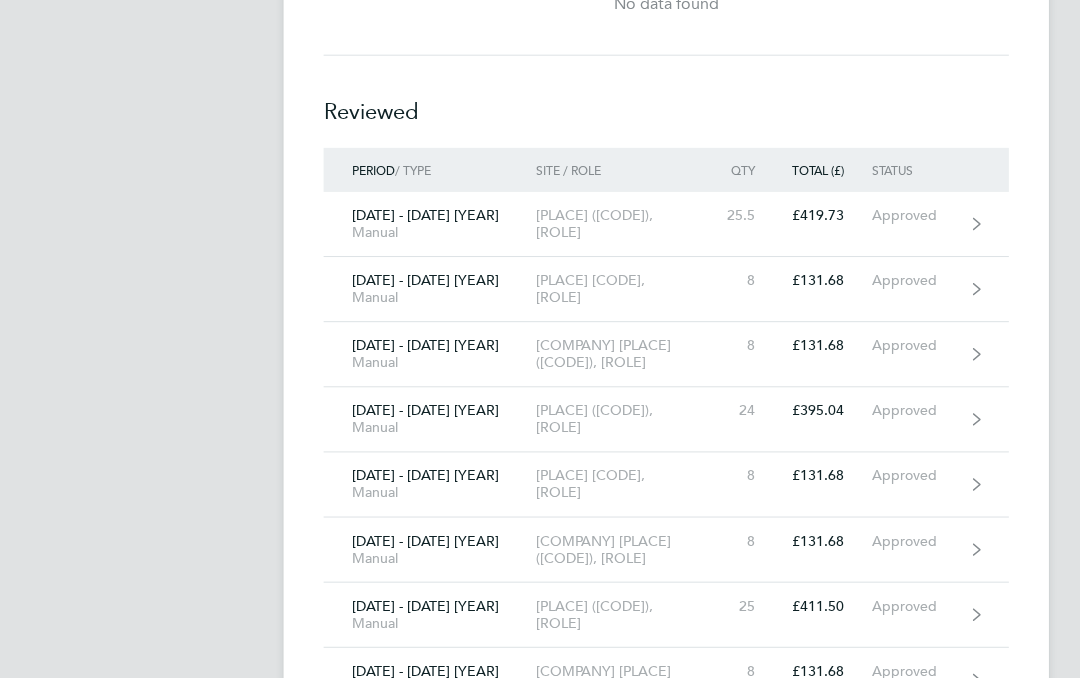 scroll, scrollTop: 1909, scrollLeft: 0, axis: vertical 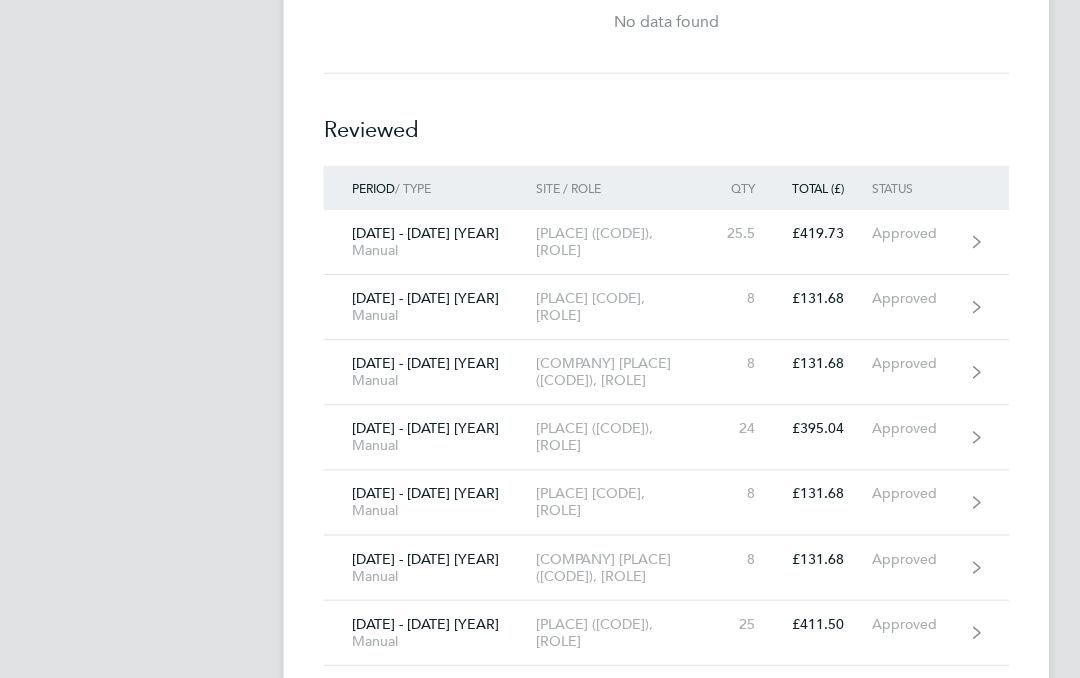 click on "[DATE] - [DATE] [YEAR]  [PLACE] [CODE], [ROLE]  Incomplete" 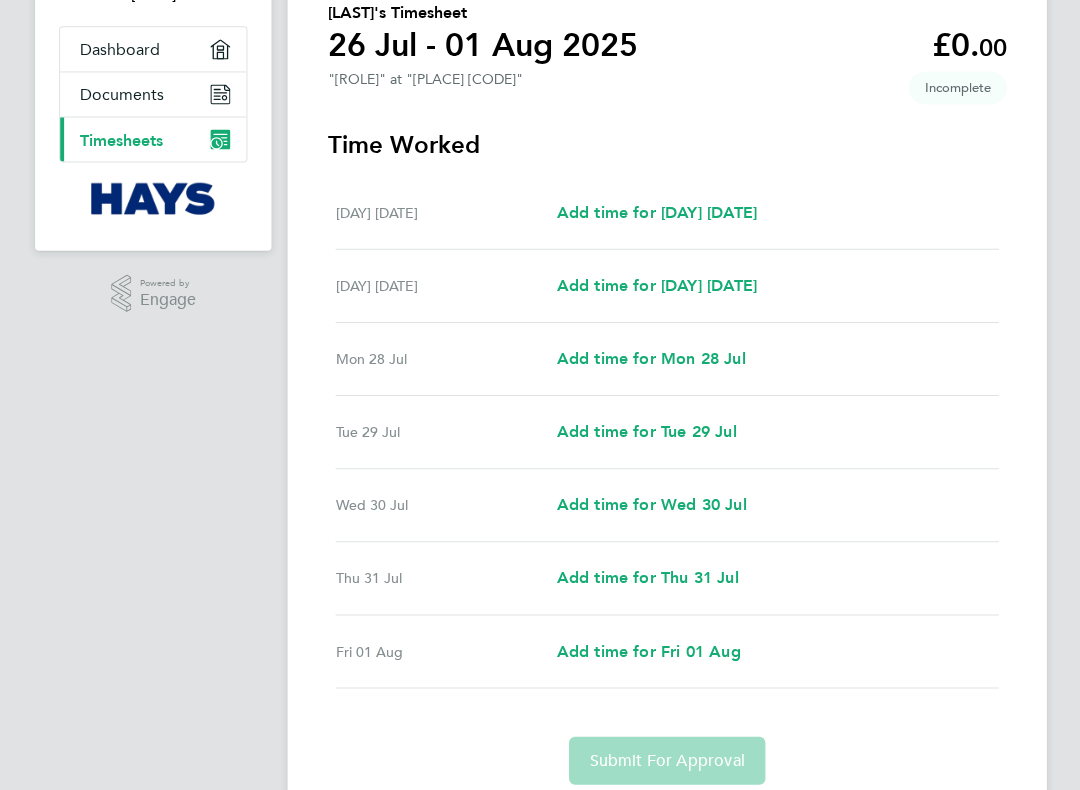 scroll, scrollTop: 164, scrollLeft: 0, axis: vertical 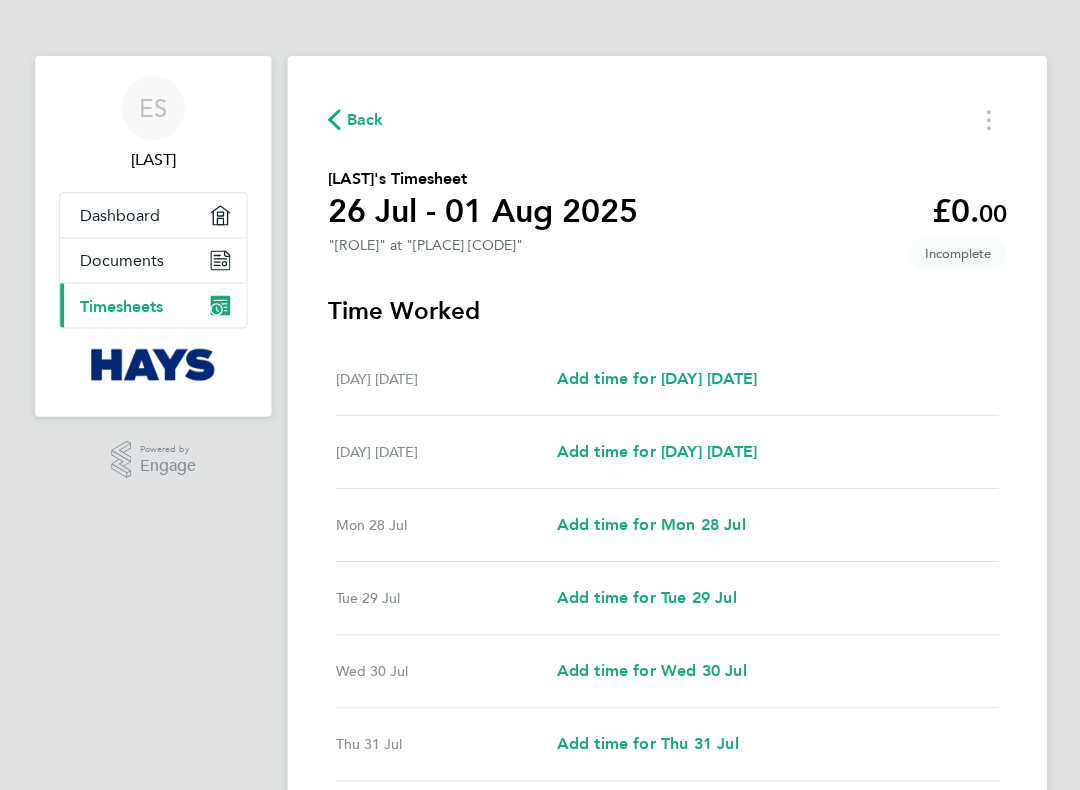 select on "60" 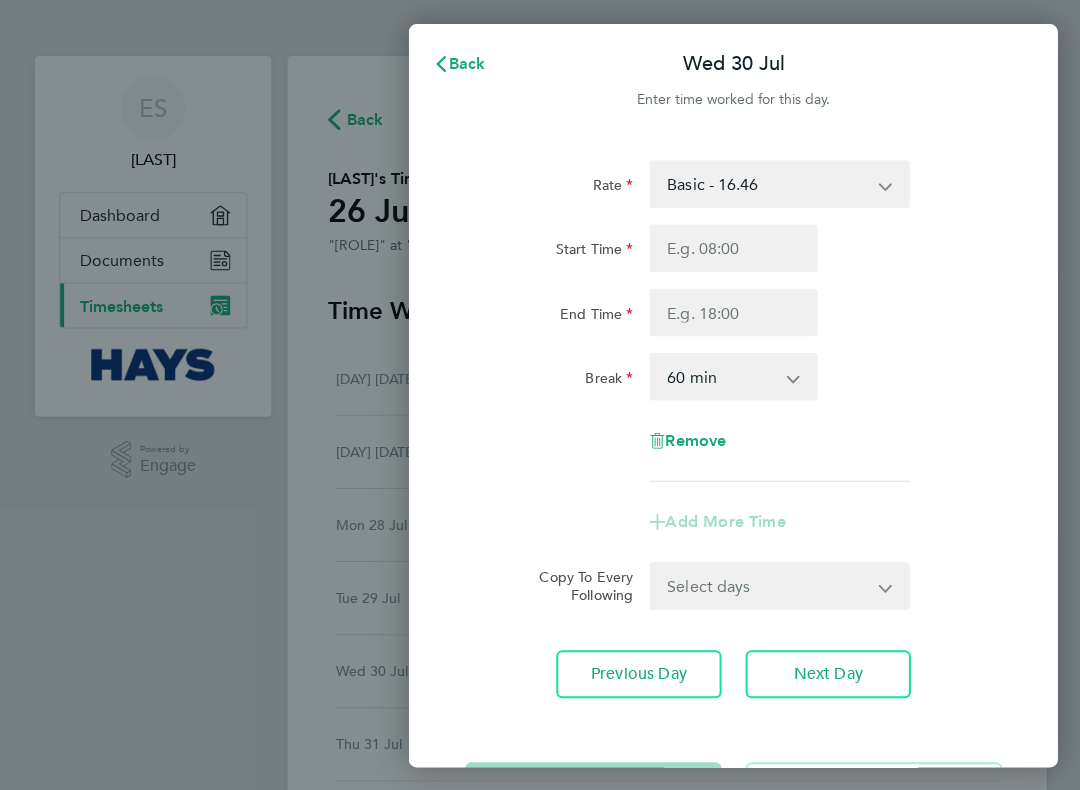 click on "Start Time" at bounding box center [732, 248] 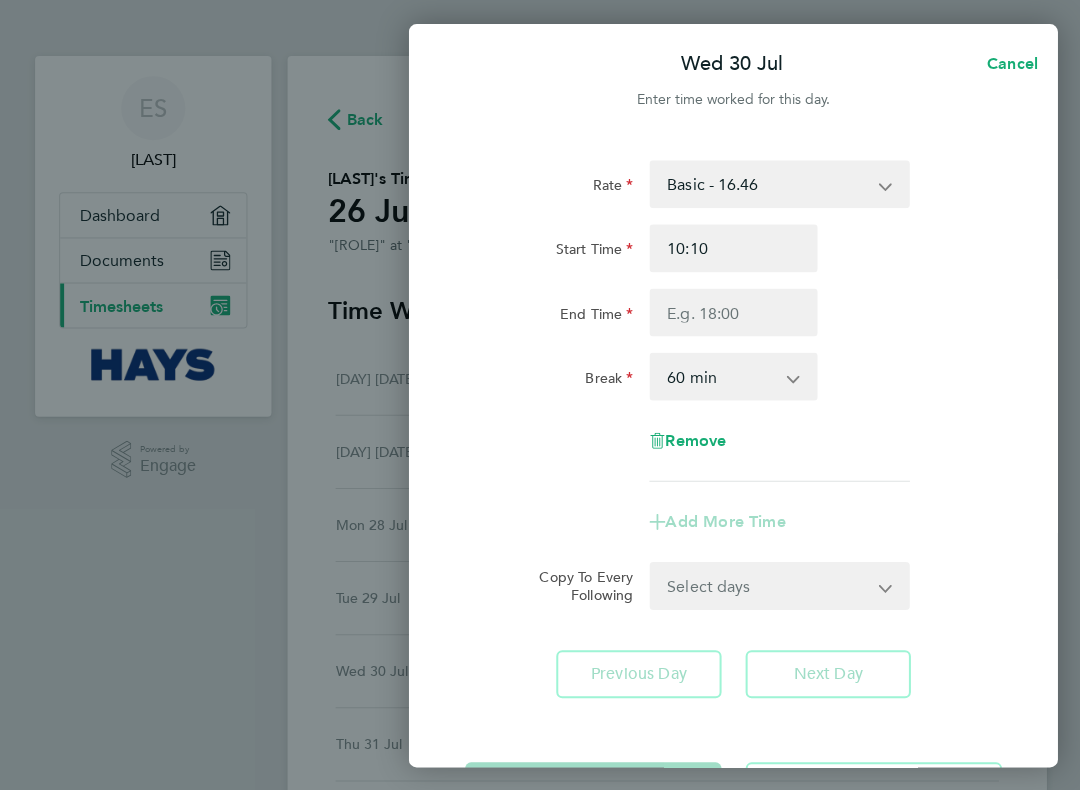 type on "09:10" 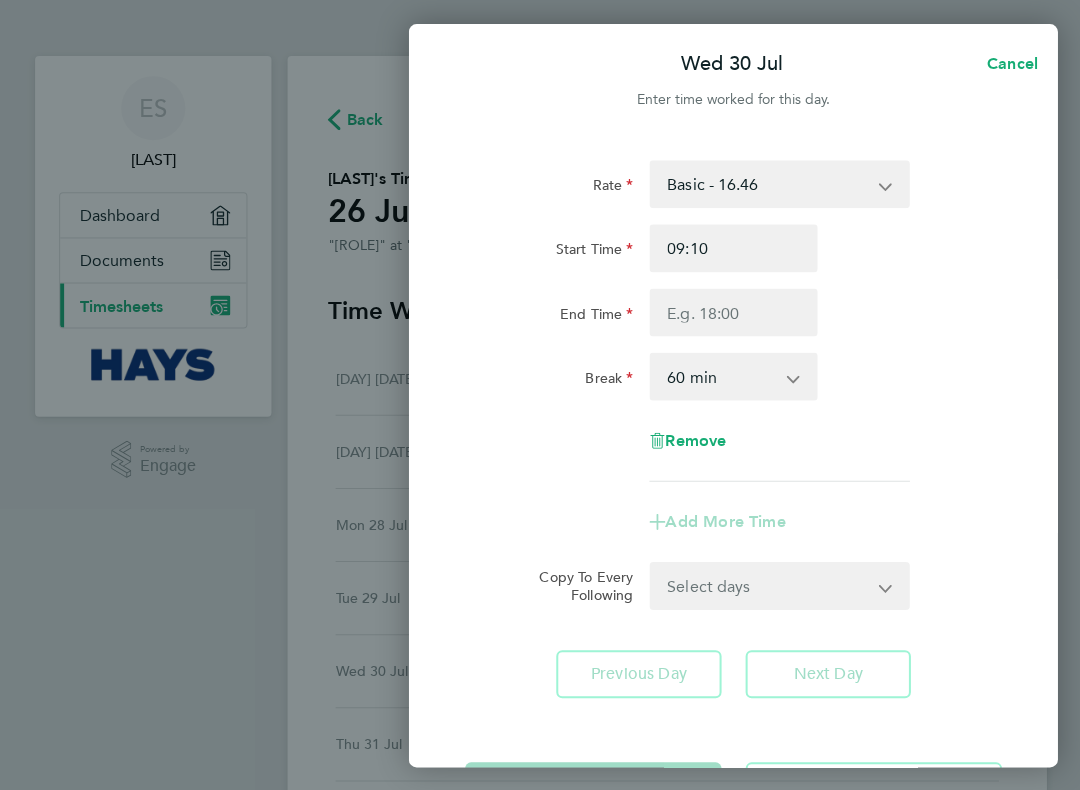 type on "09:04" 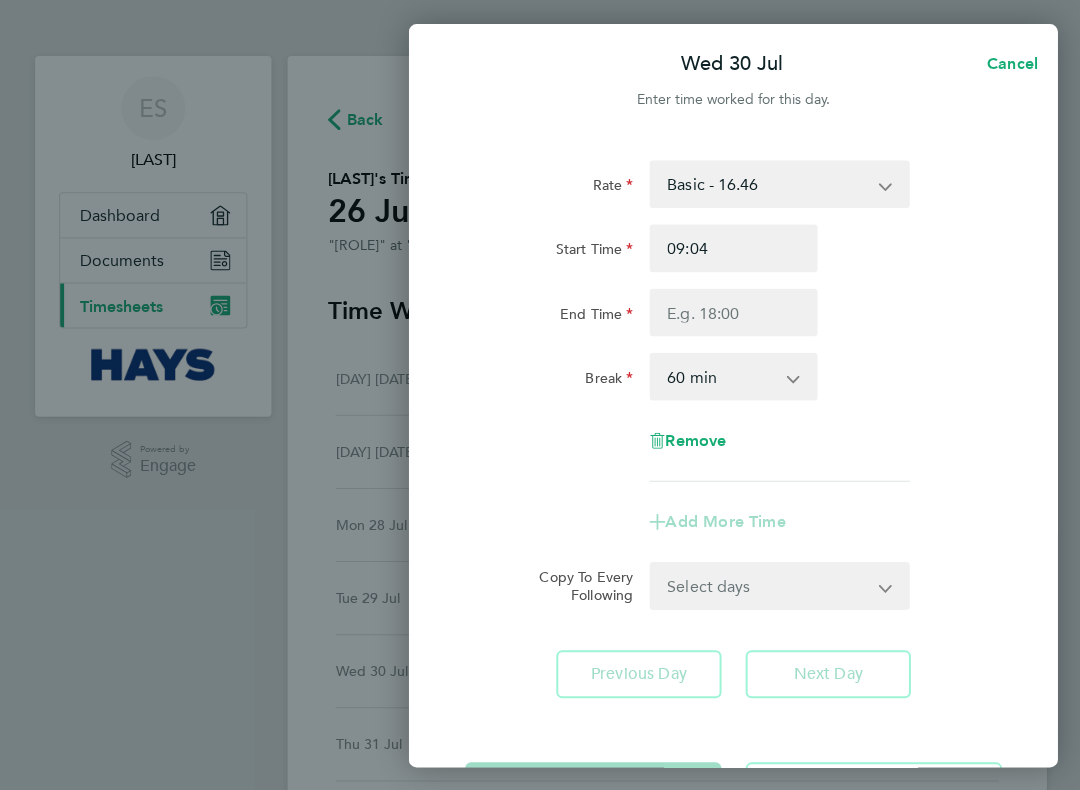 type on "09:00" 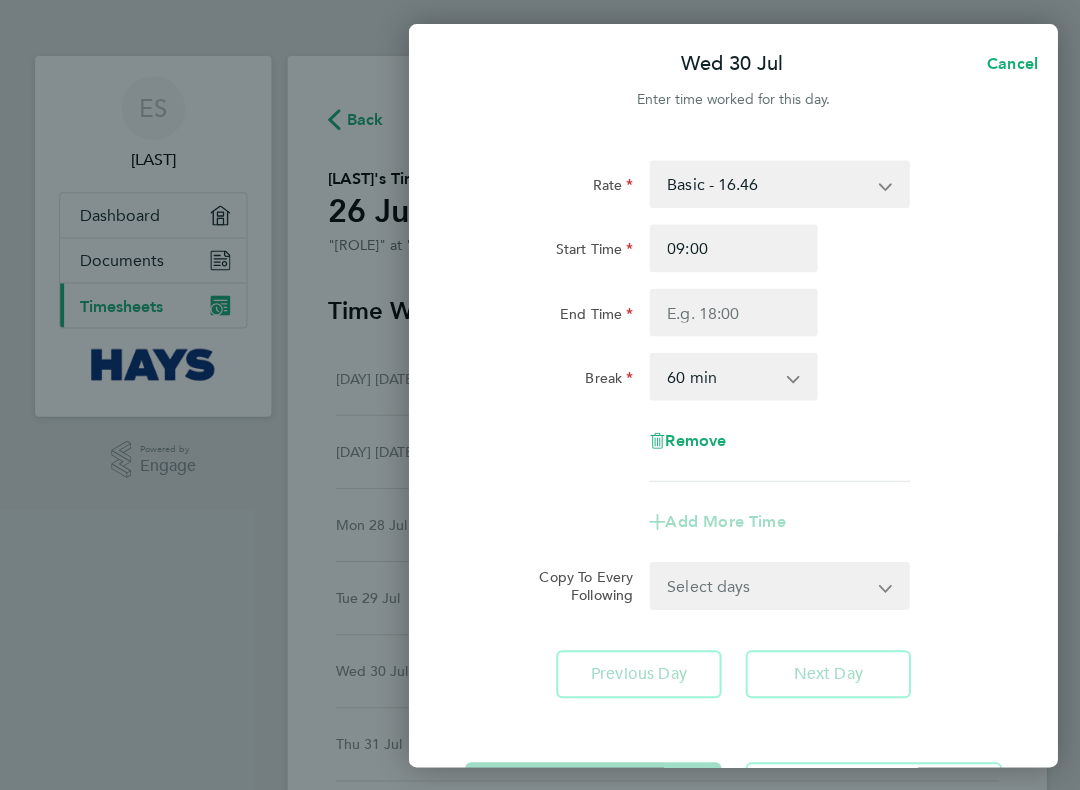 click on "End Time" at bounding box center [732, 312] 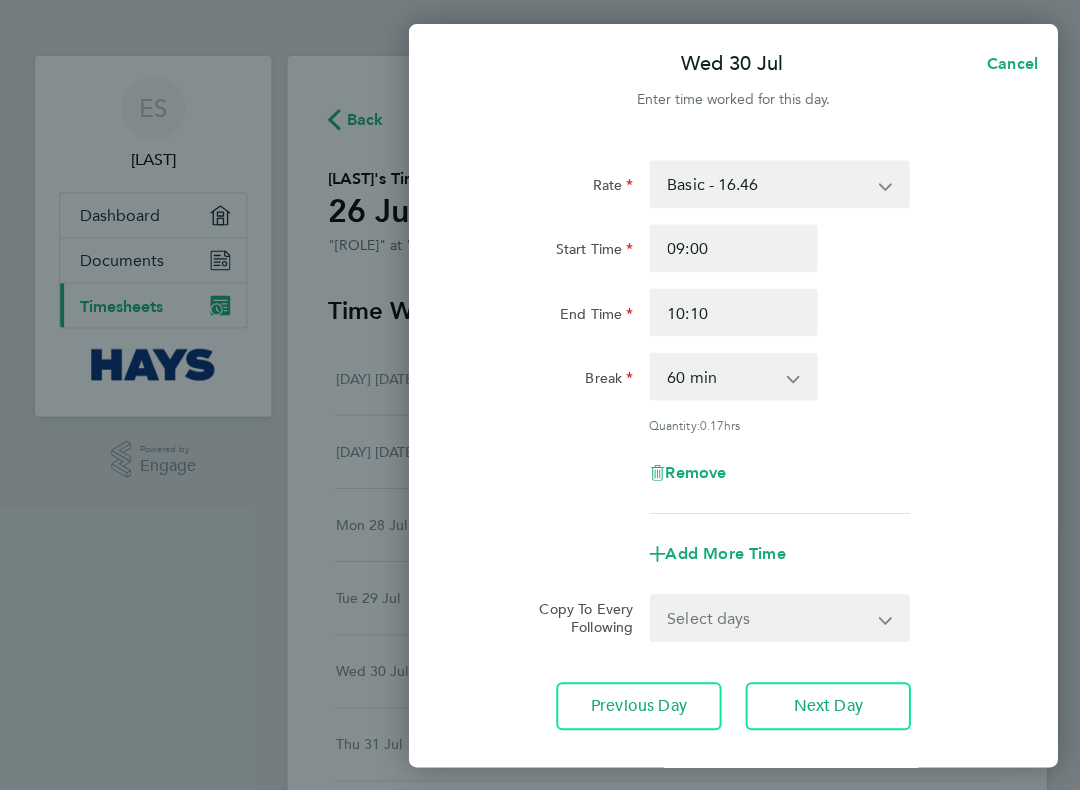 type on "14:10" 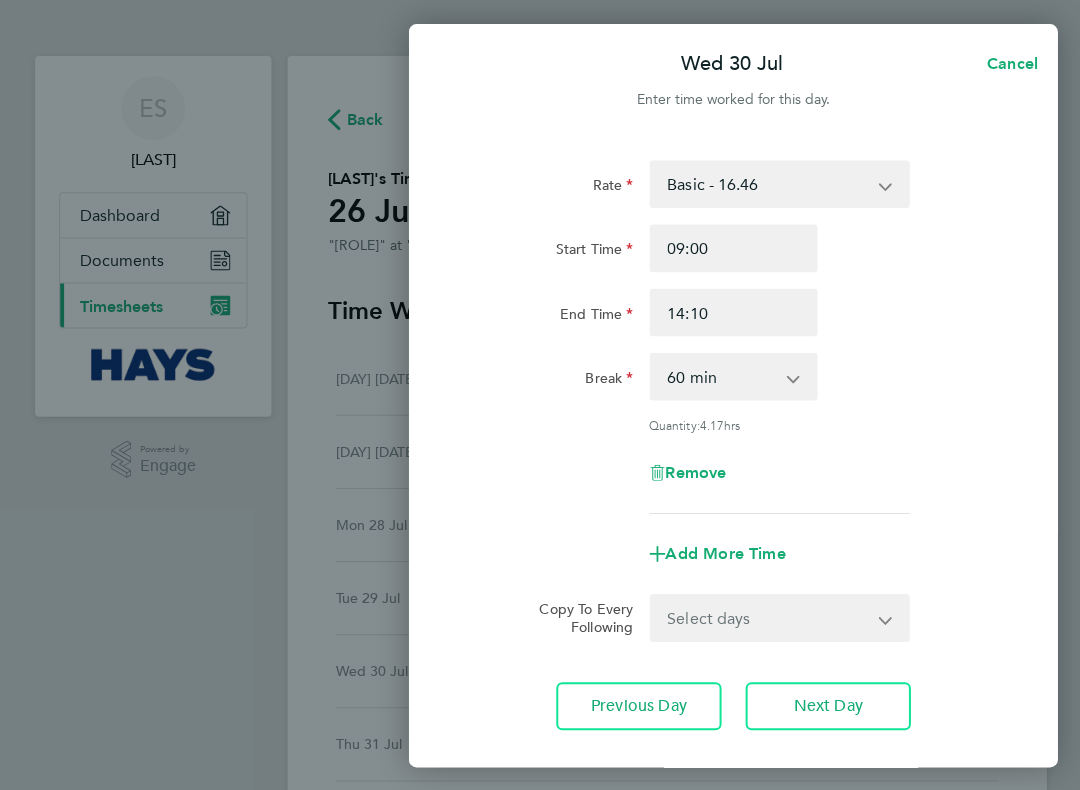 type on "17:10" 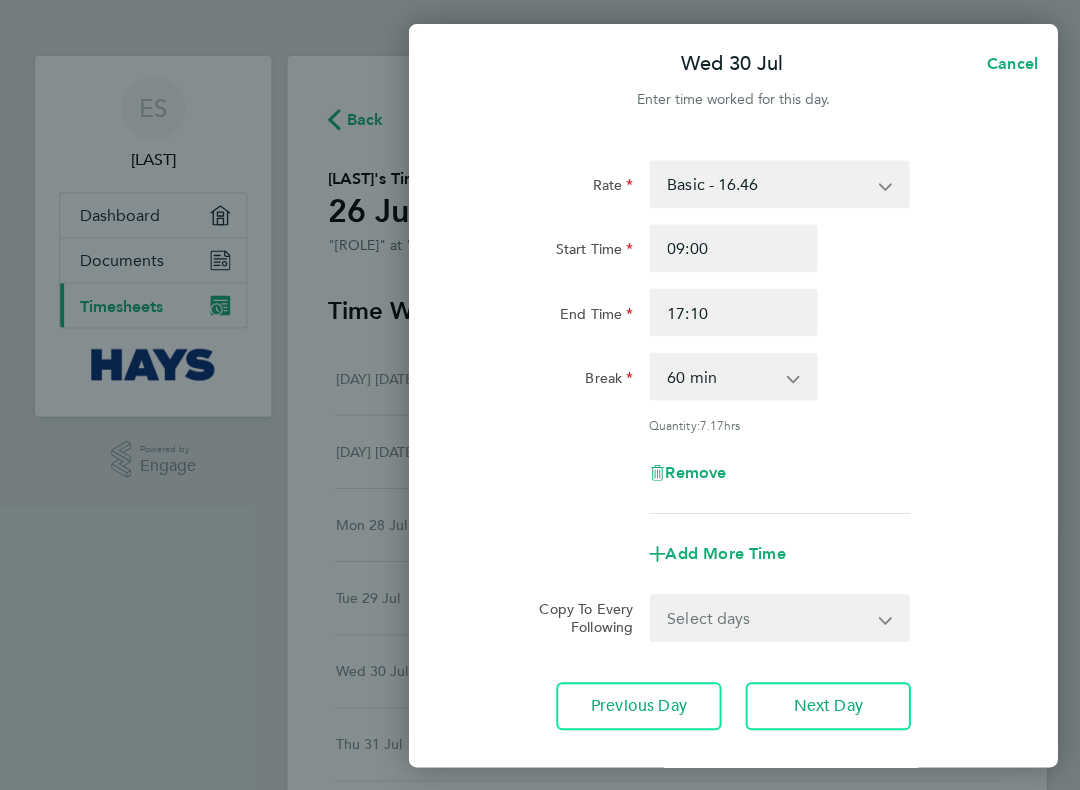 type on "17:04" 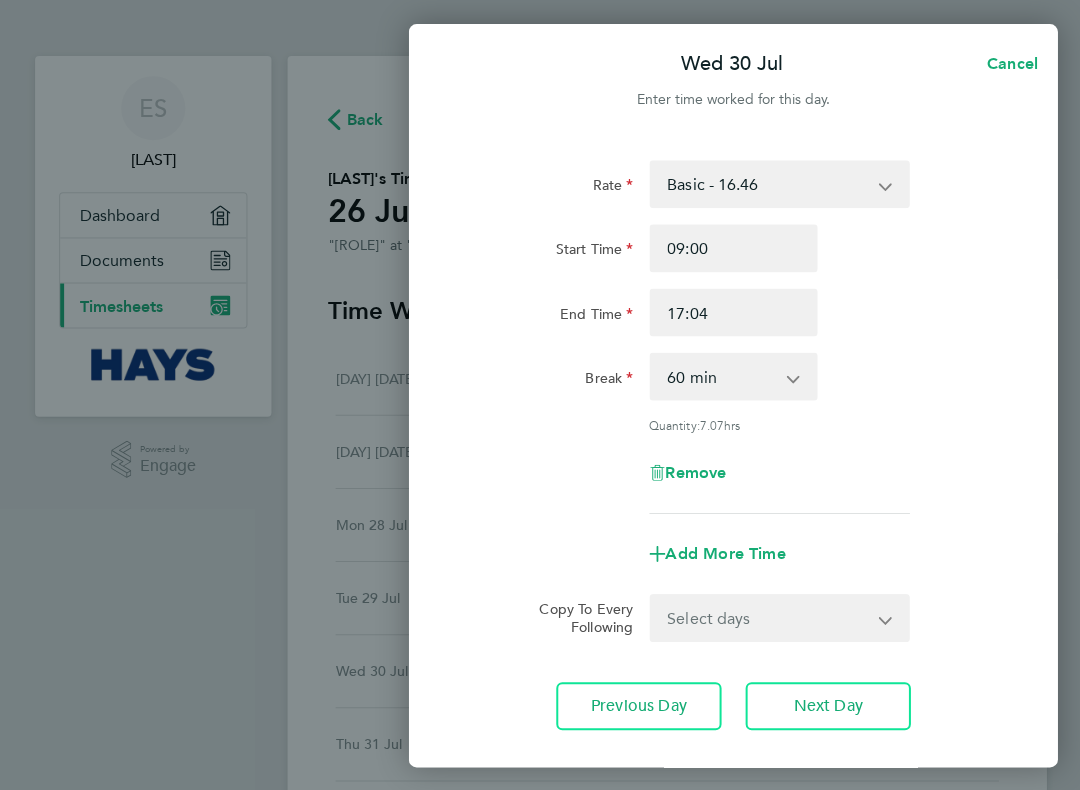type on "17:00" 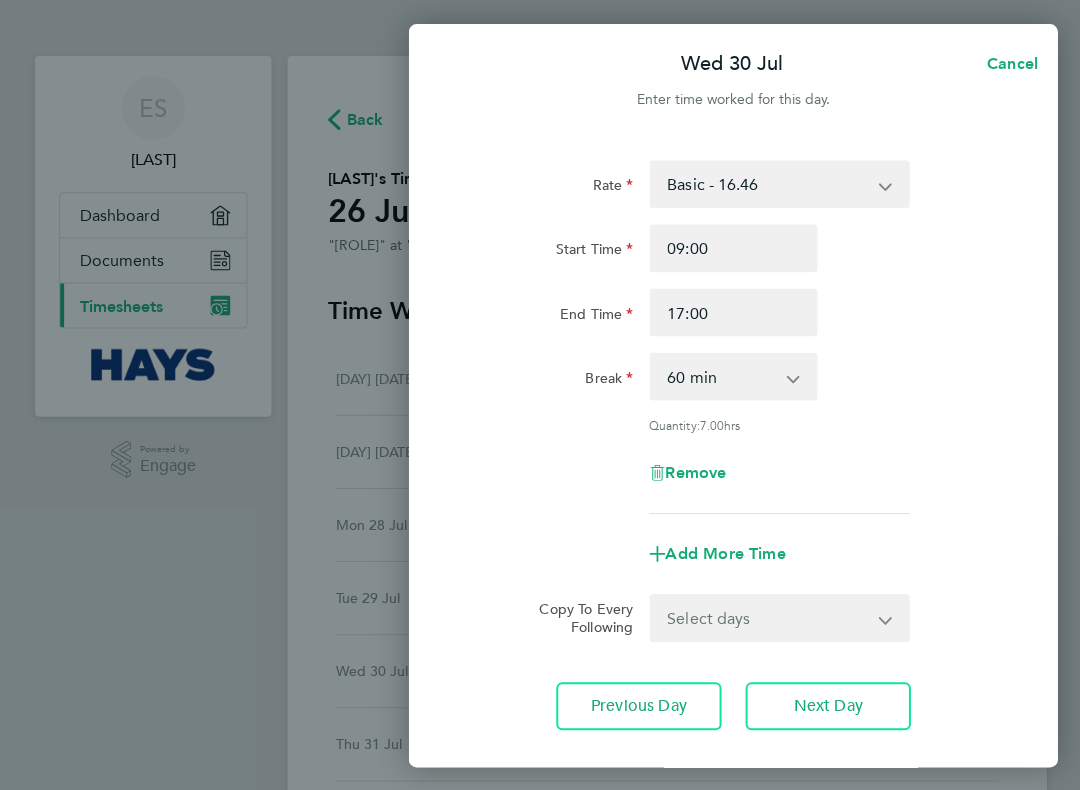 click on "0 min   15 min   30 min   45 min   60 min   75 min   90 min" at bounding box center (720, 376) 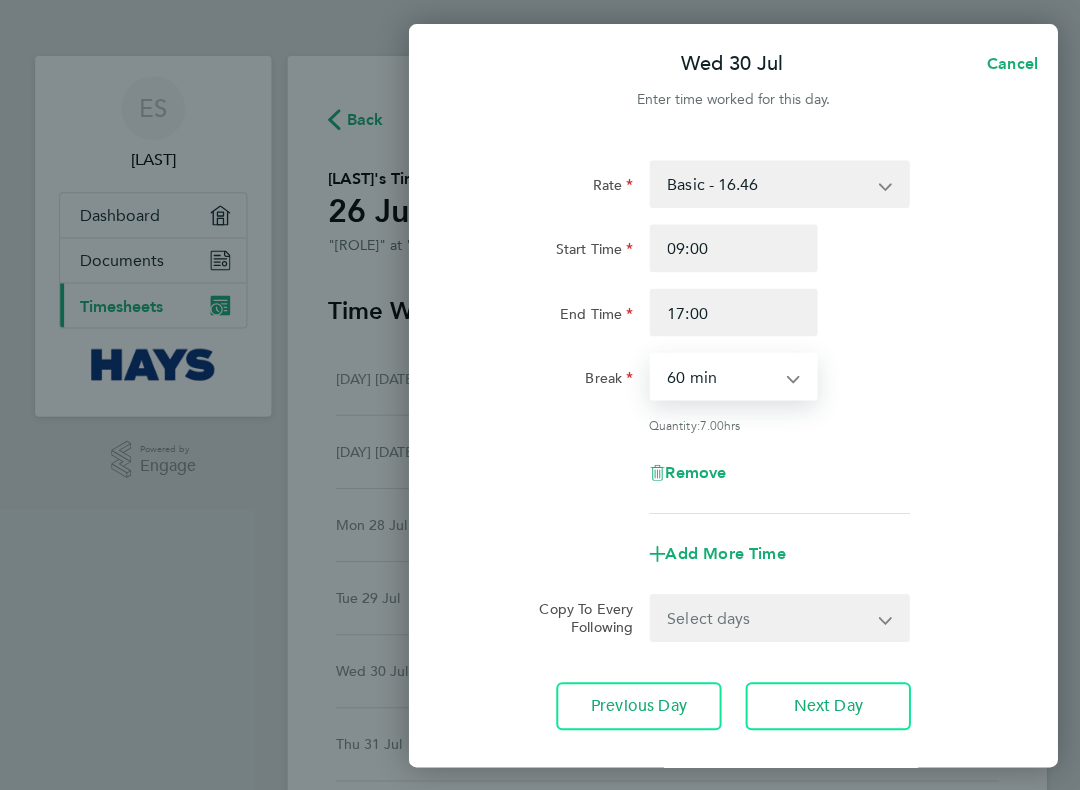 select on "0" 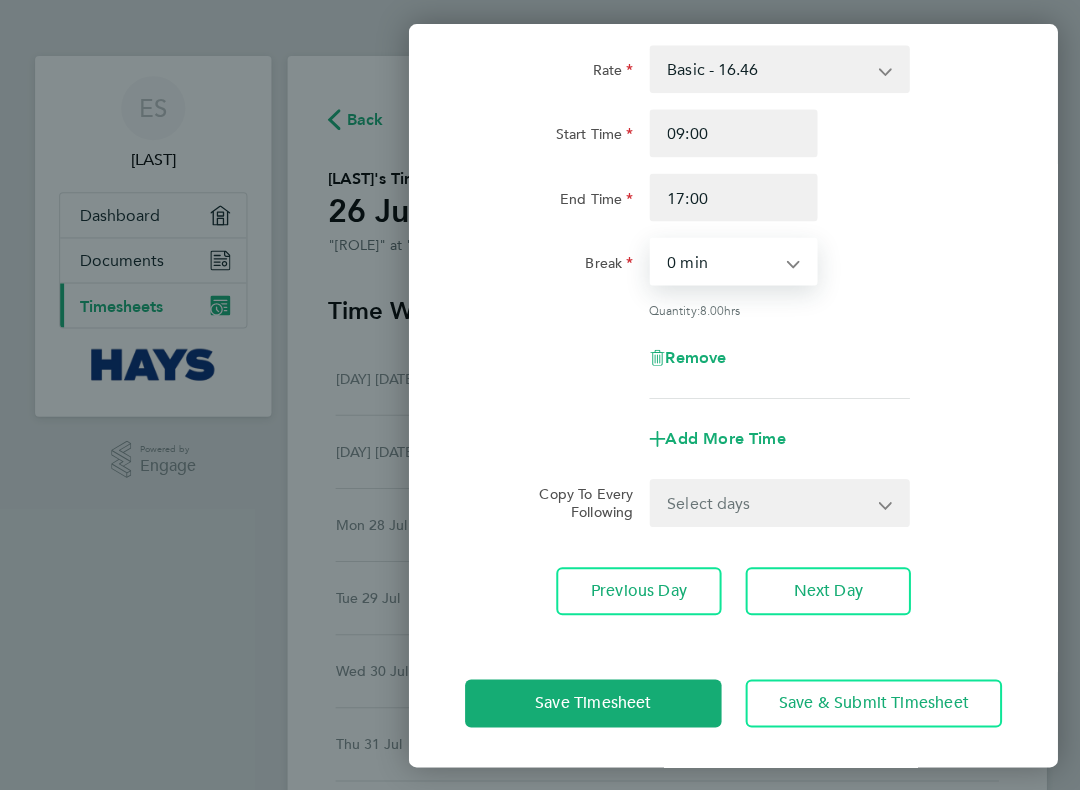 scroll, scrollTop: 115, scrollLeft: 0, axis: vertical 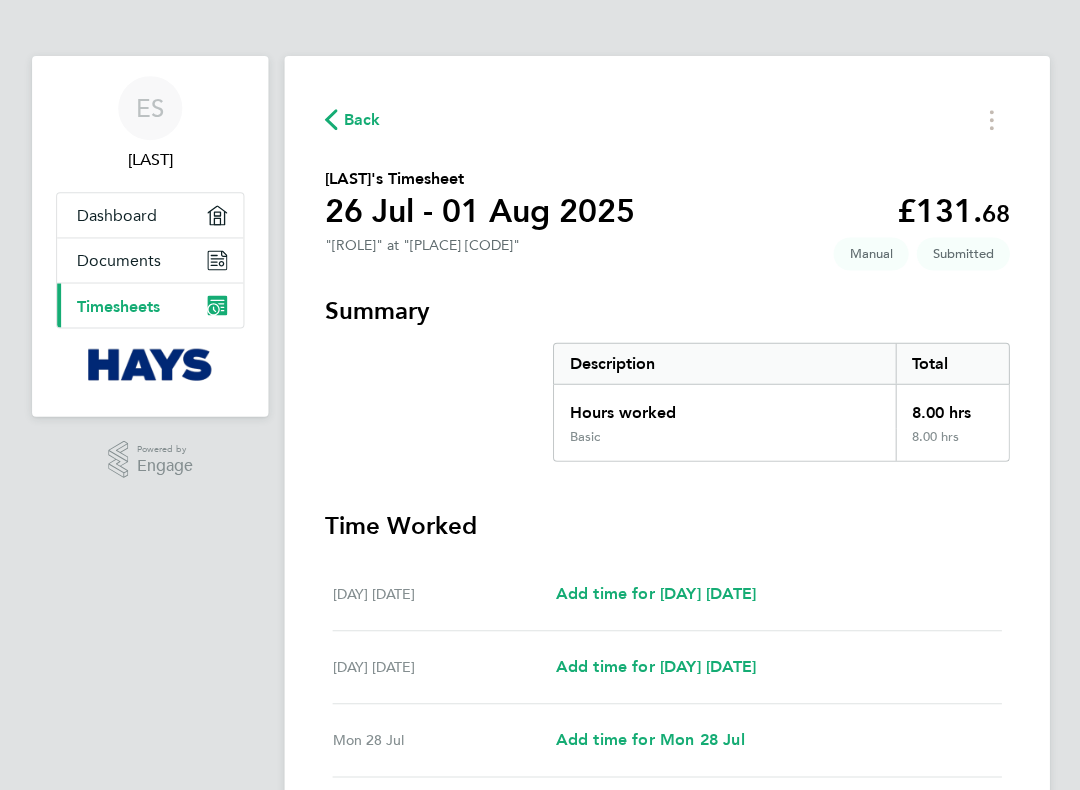 click 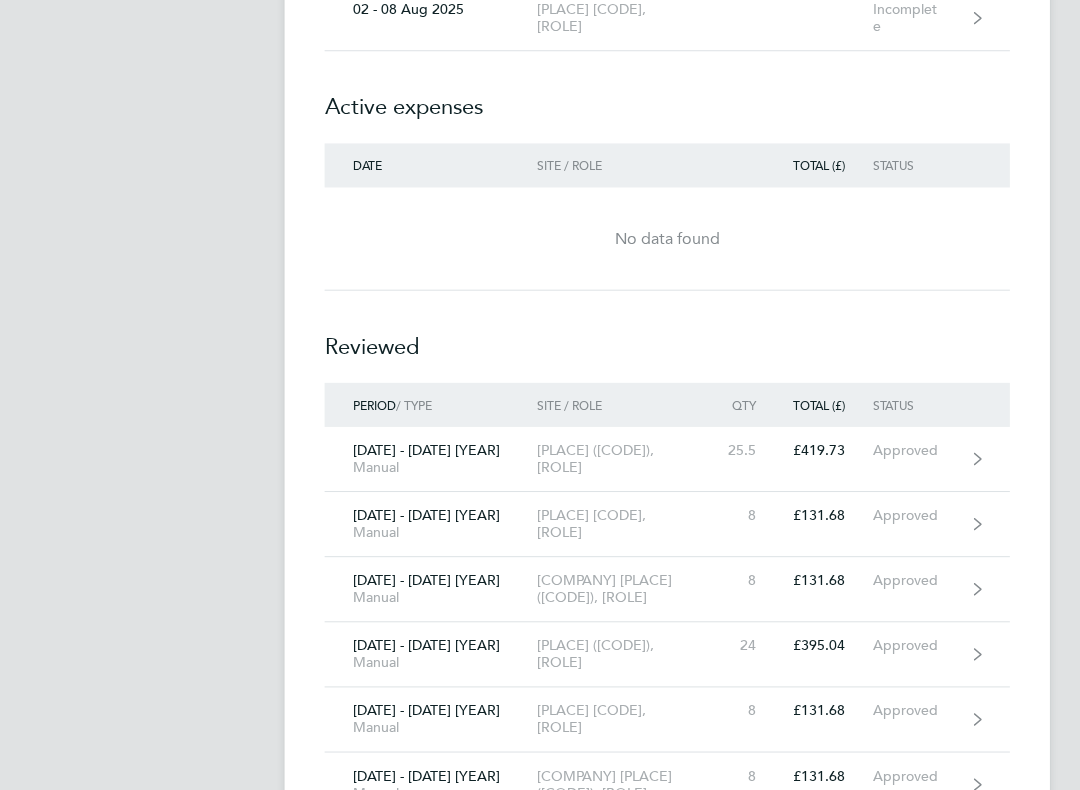scroll, scrollTop: 1692, scrollLeft: 0, axis: vertical 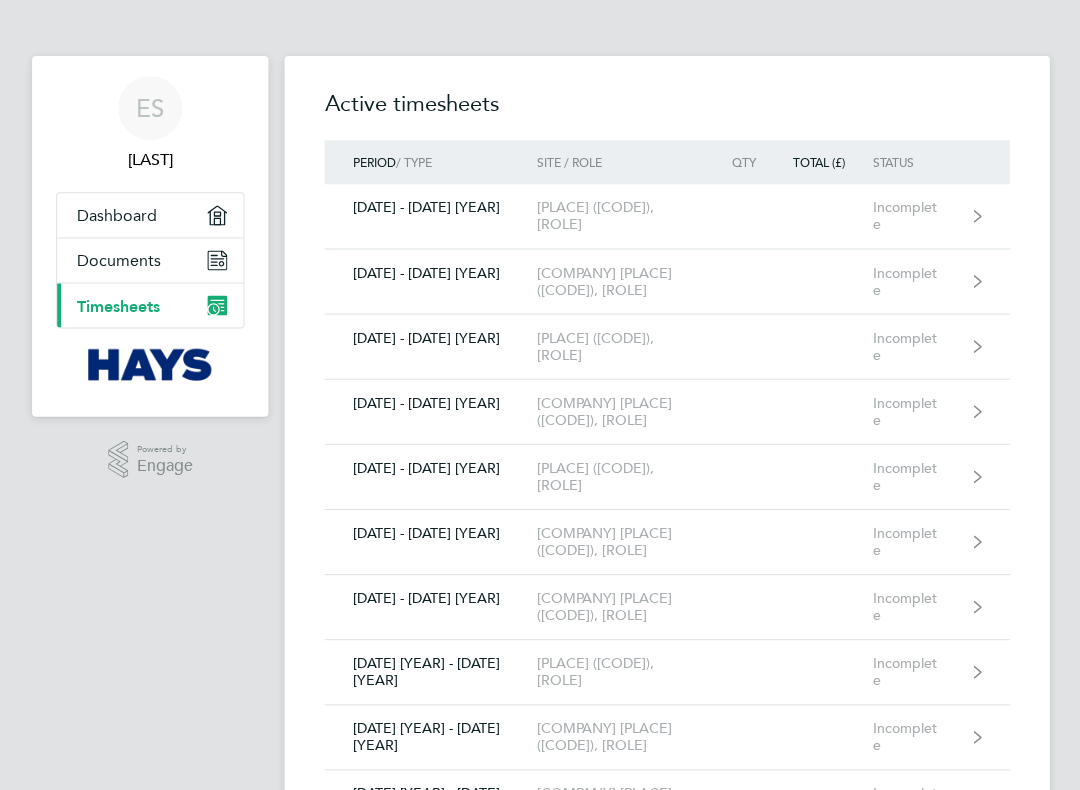 click on "ES   [LAST]   Applications:   Dashboard
Documents
Current page:   Timesheets
.st0{fill:#C0C1C2;}
Powered by Engage  Timesheets   Expenses  Active timesheets Period  / Type  Site / Role Qty Total (£) Status  [DATE] - [DATE] [YEAR]  [PLACE] ([CODE]), [ROLE]  Incomplete
[DATE] - [DATE] [YEAR]  [PLACE] ([CODE]), [ROLE]  Incomplete
[DATE] - [DATE] [YEAR]  [PLACE] ([CODE]), [ROLE]  Incomplete
[DATE] - [DATE] [YEAR]  [PLACE] ([CODE]), [ROLE]  Incomplete
[DATE] - [DATE] [YEAR]  [PLACE] ([CODE]), [ROLE]  Incomplete
[DATE] - [DATE] [YEAR]  [PLACE] ([CODE]), [ROLE]  Incomplete
[DATE] - [DATE] [YEAR]  [PLACE] ([CODE]), [ROLE]  Incomplete
Incomplete" at bounding box center [540, 3875] 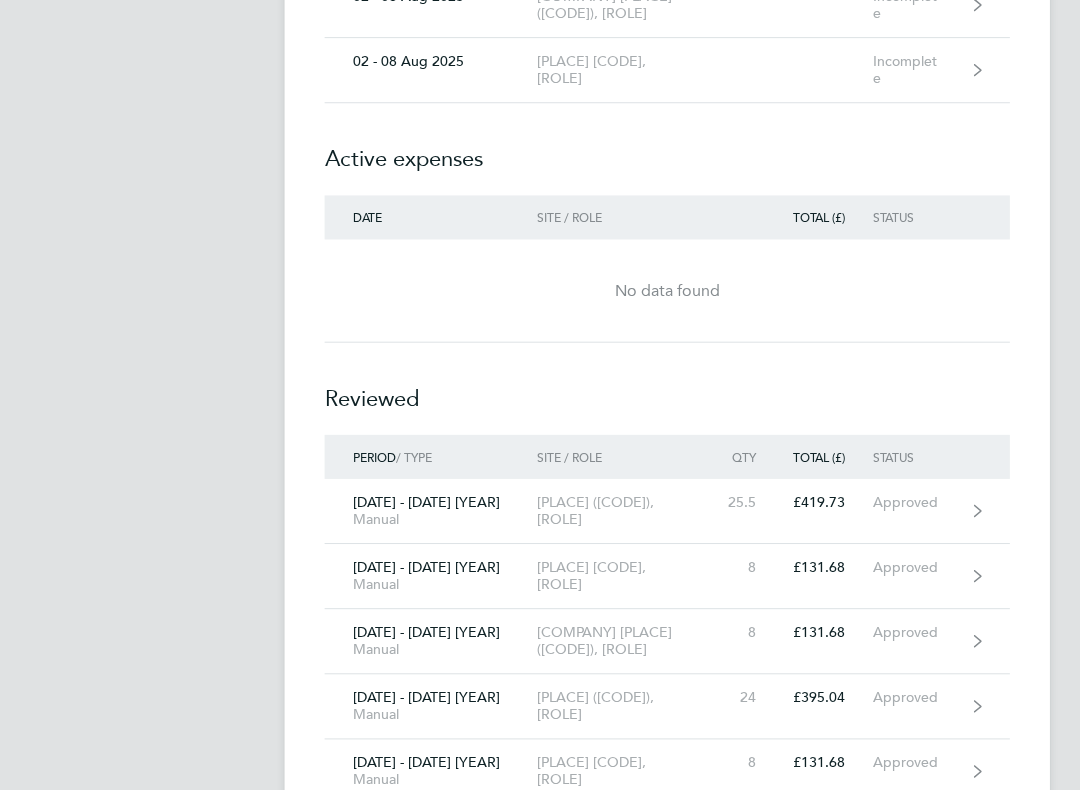 scroll, scrollTop: 1640, scrollLeft: 0, axis: vertical 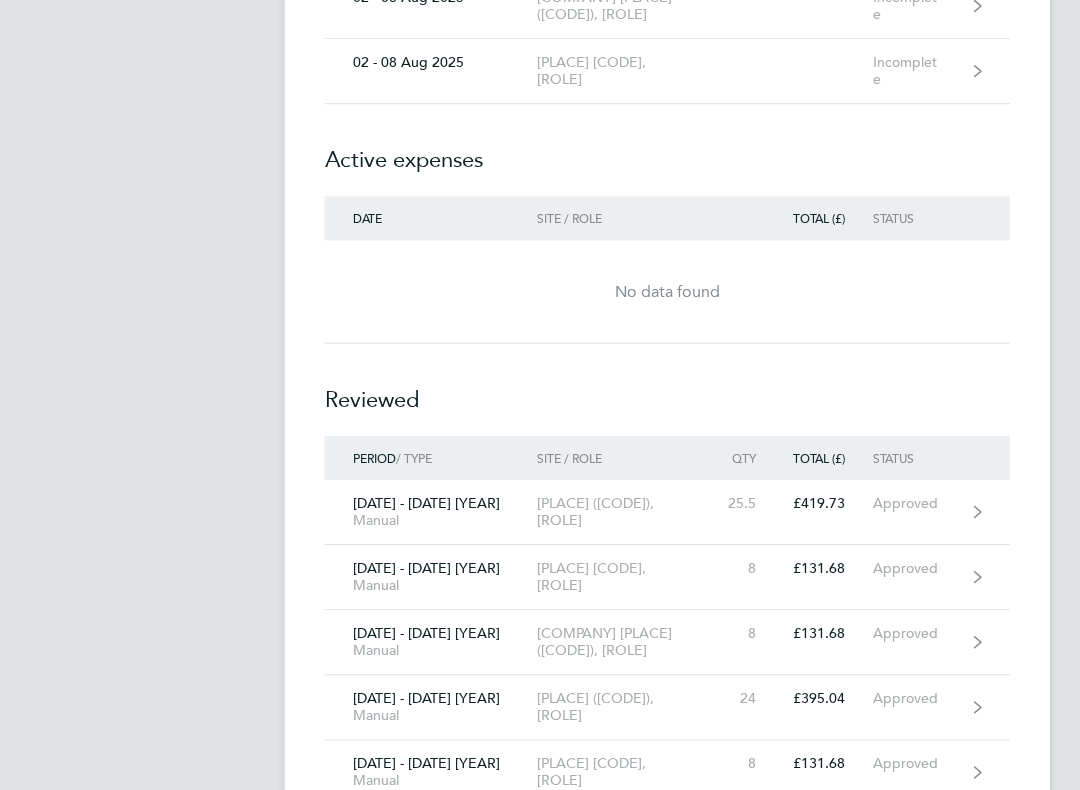 click on "[DATE] - [DATE] [YEAR]  [PLACE] ([CODE]), [ROLE]  Incomplete" 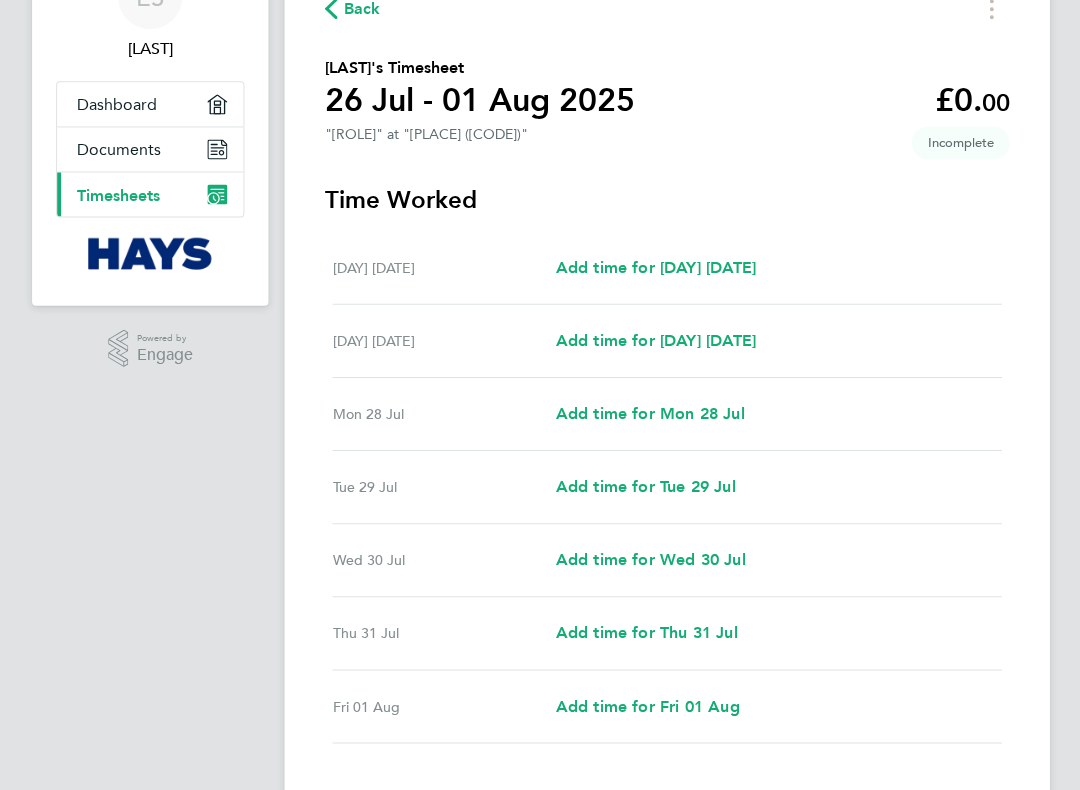 scroll, scrollTop: 110, scrollLeft: 0, axis: vertical 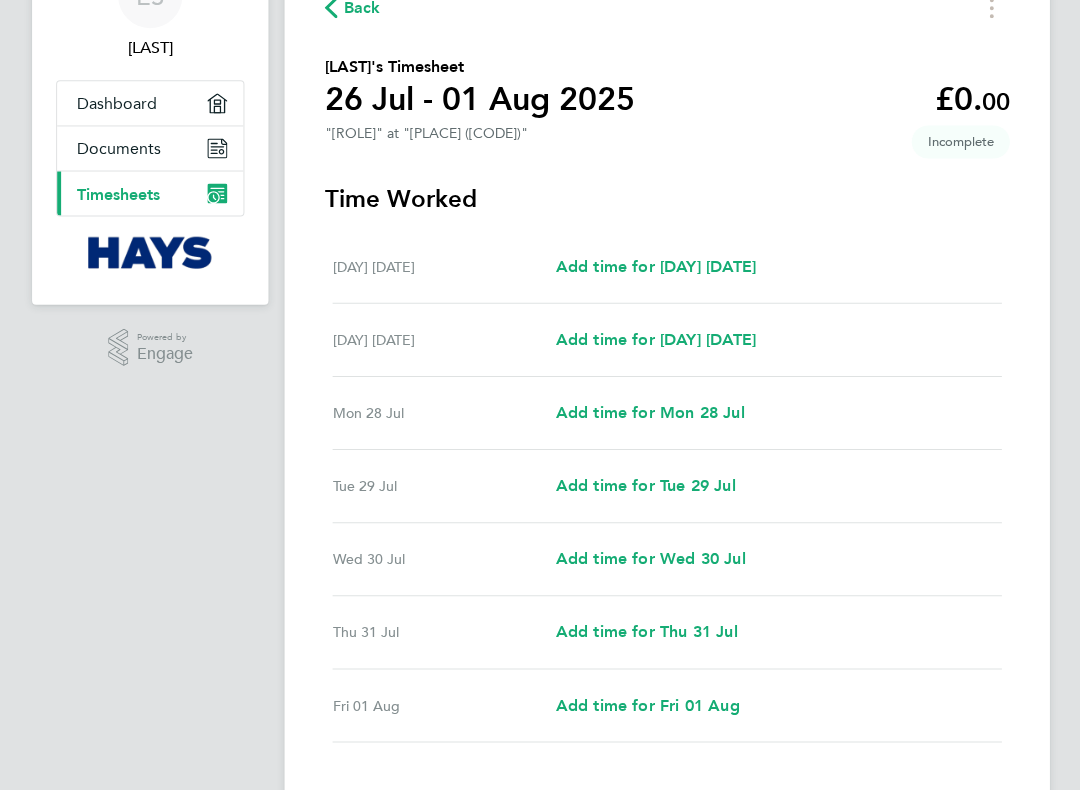 click on "Add time for Mon 28 Jul" at bounding box center (649, 413) 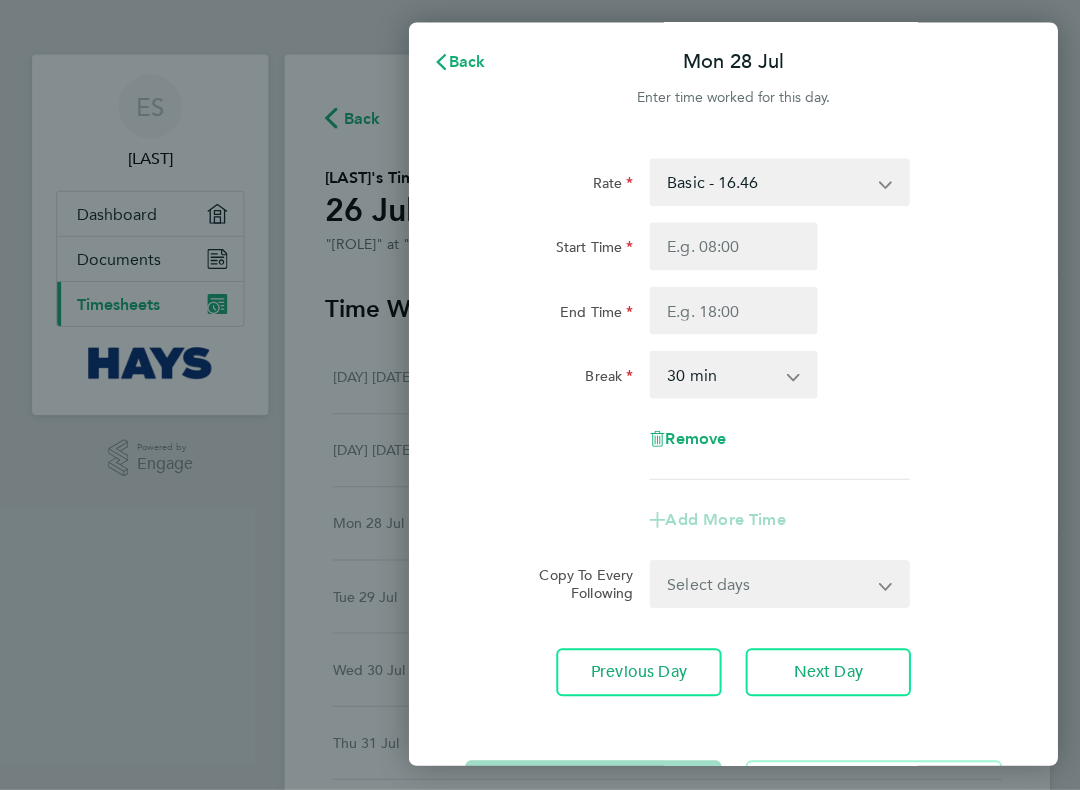 scroll, scrollTop: 0, scrollLeft: 0, axis: both 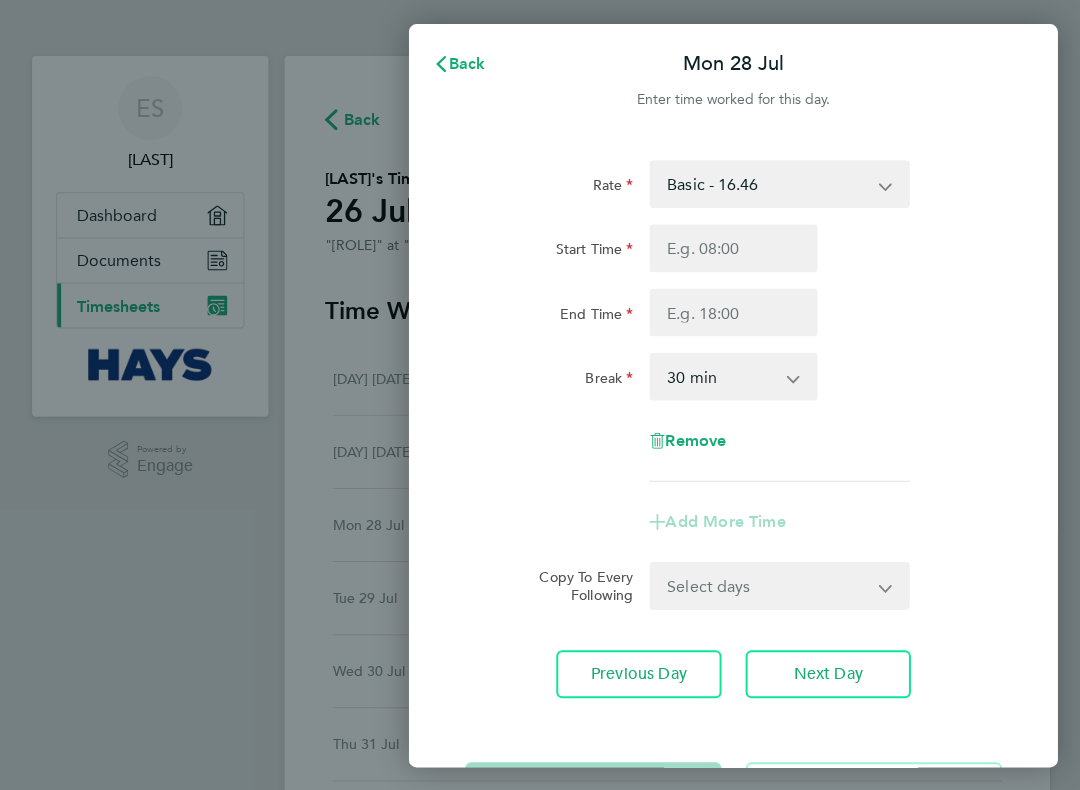 click on "Start Time" at bounding box center (732, 248) 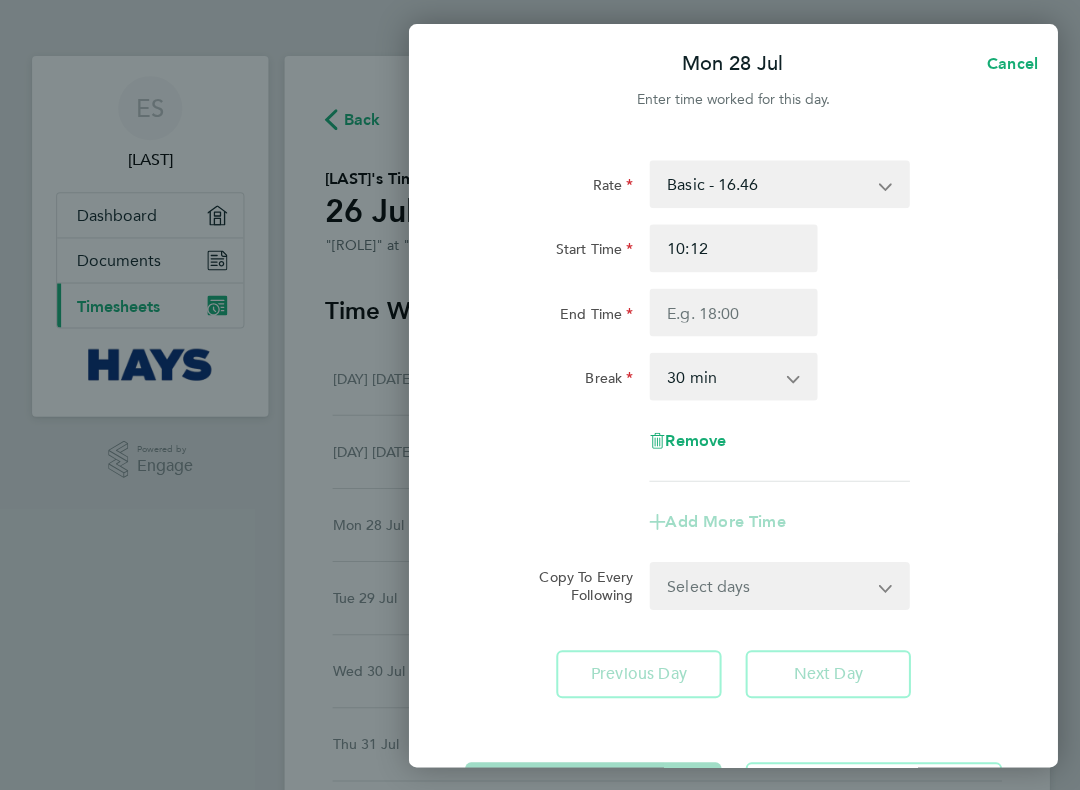 type on "09:12" 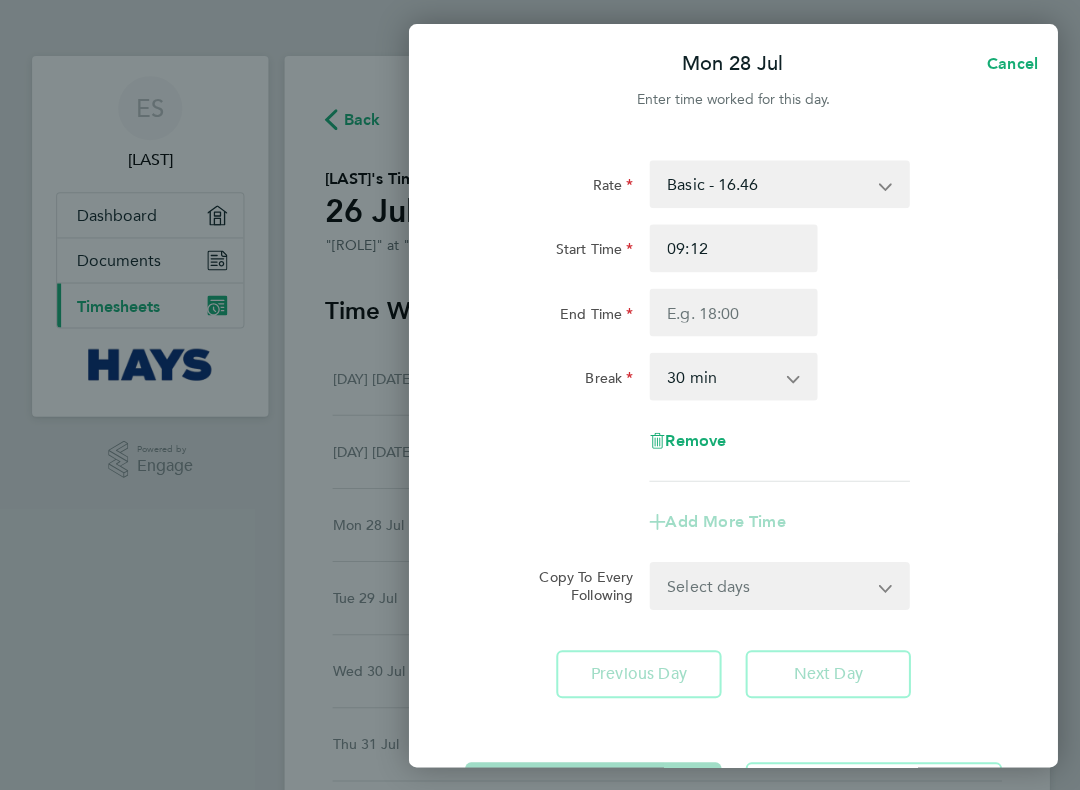type on "09:00" 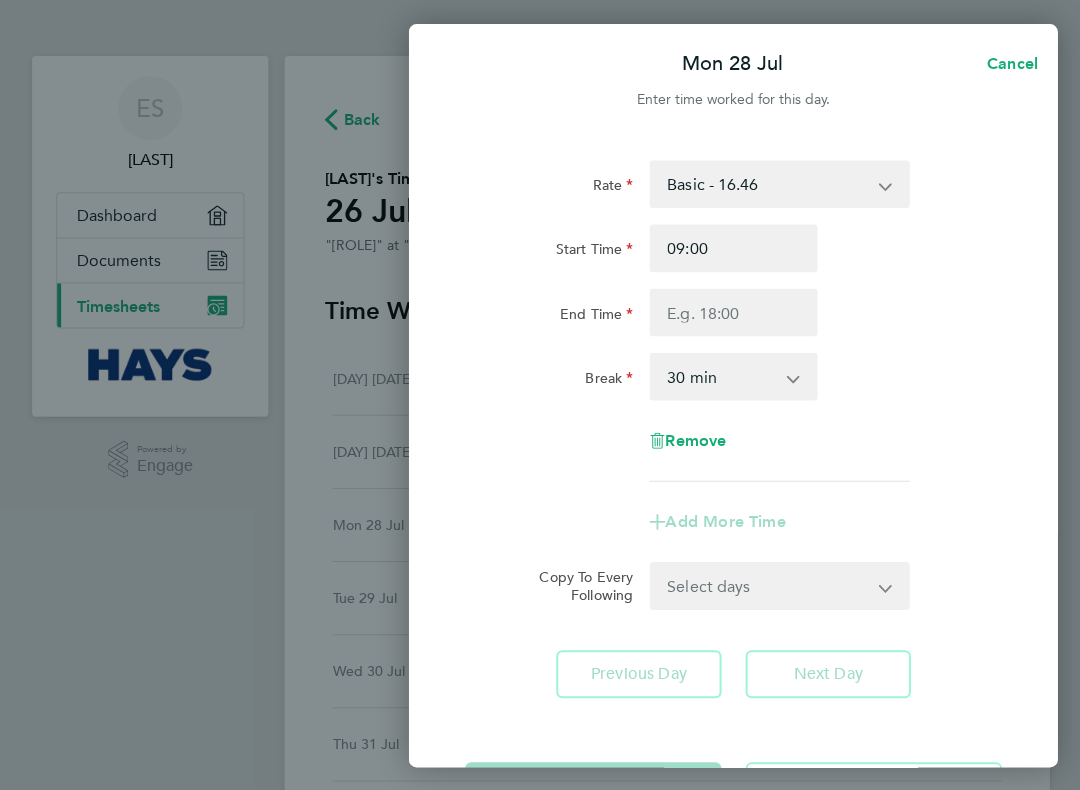 click on "End Time" at bounding box center (732, 312) 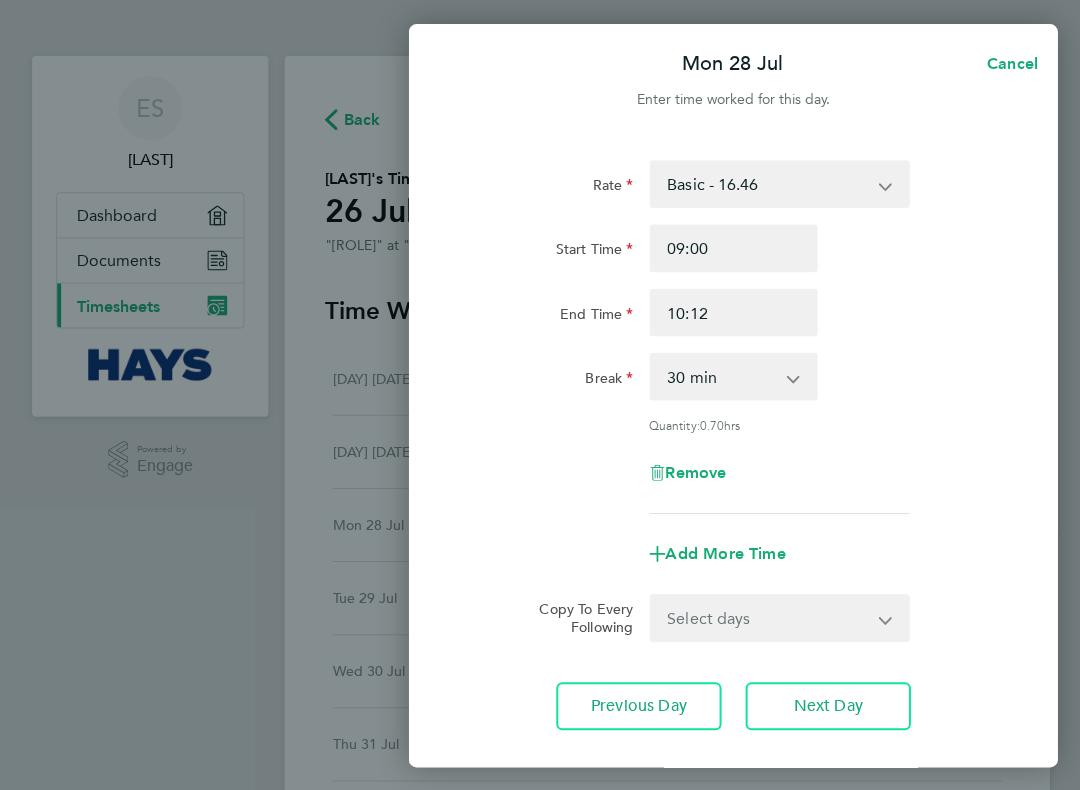 type on "15:12" 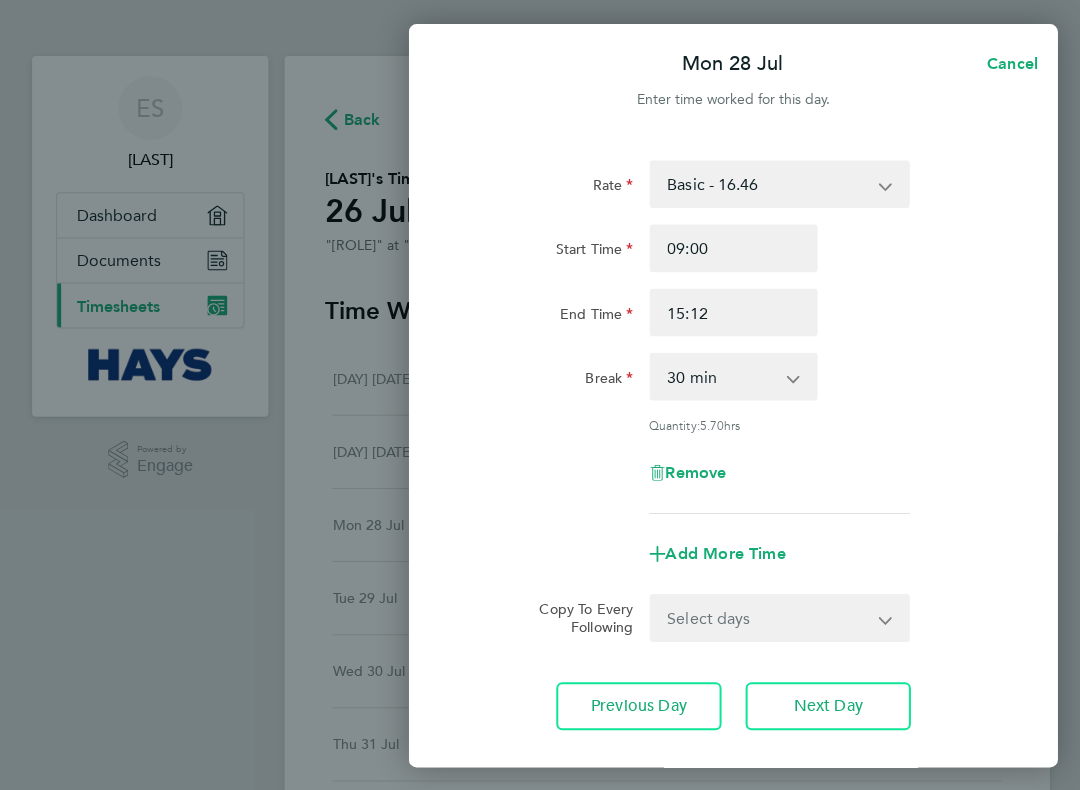 type on "17:12" 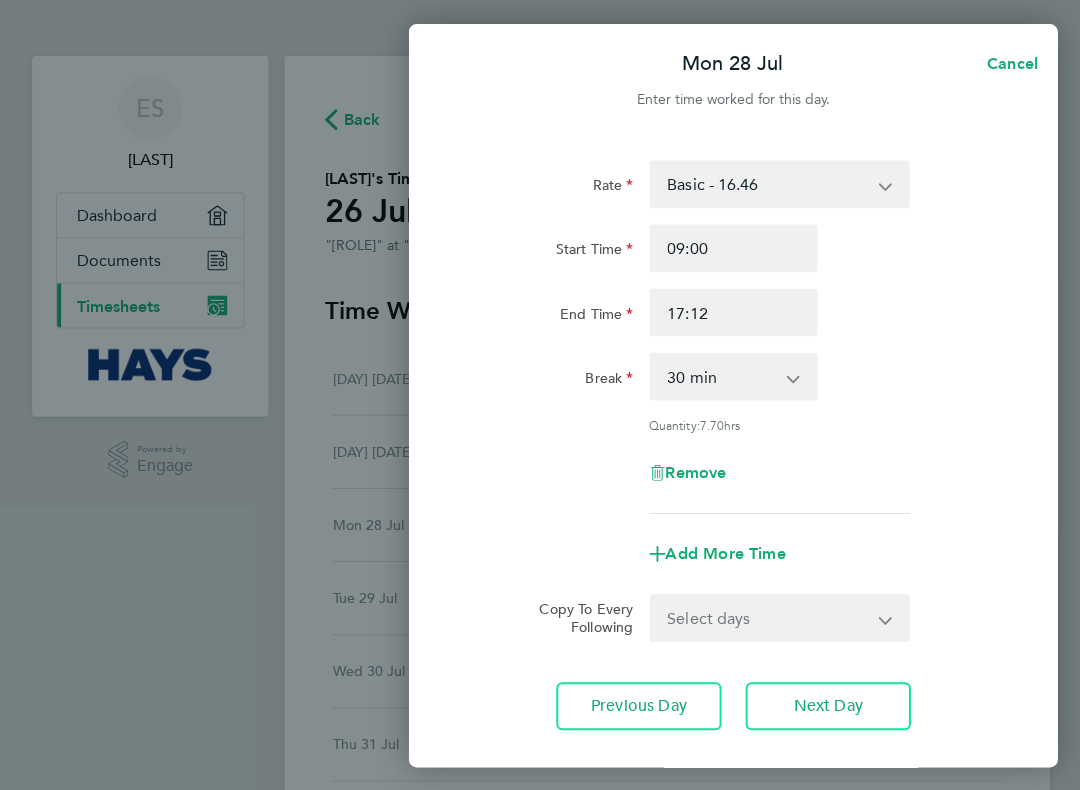 type on "17:16" 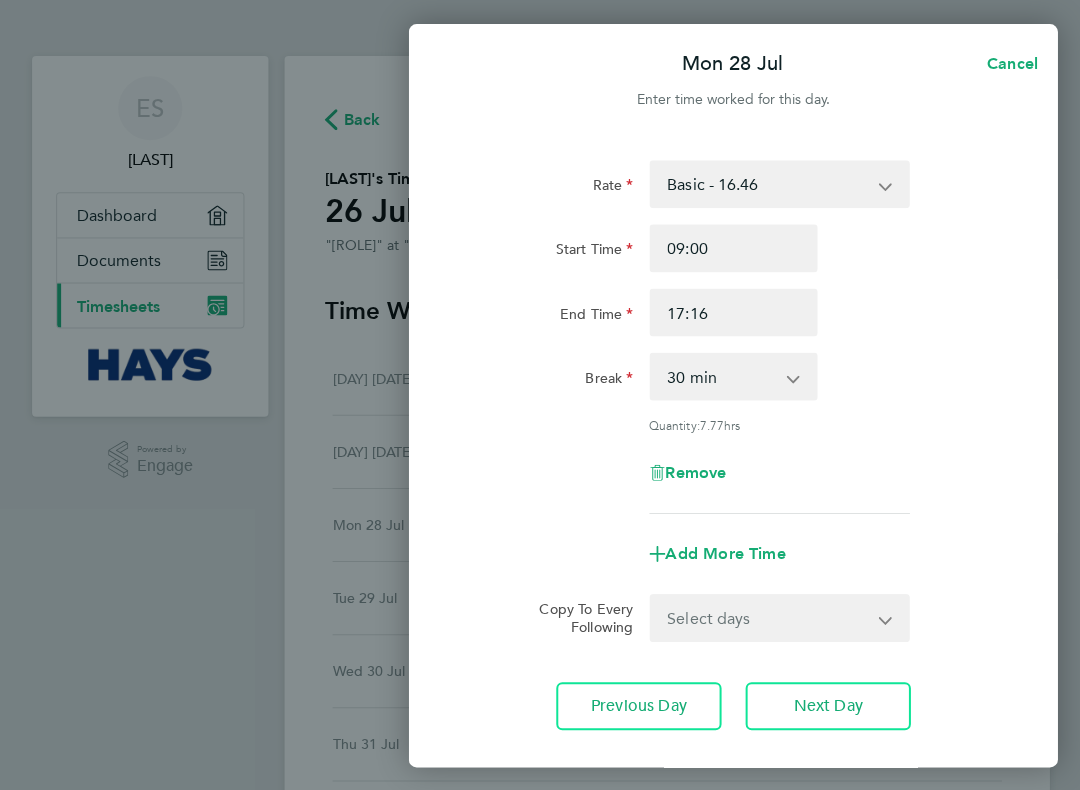 type on "17:19" 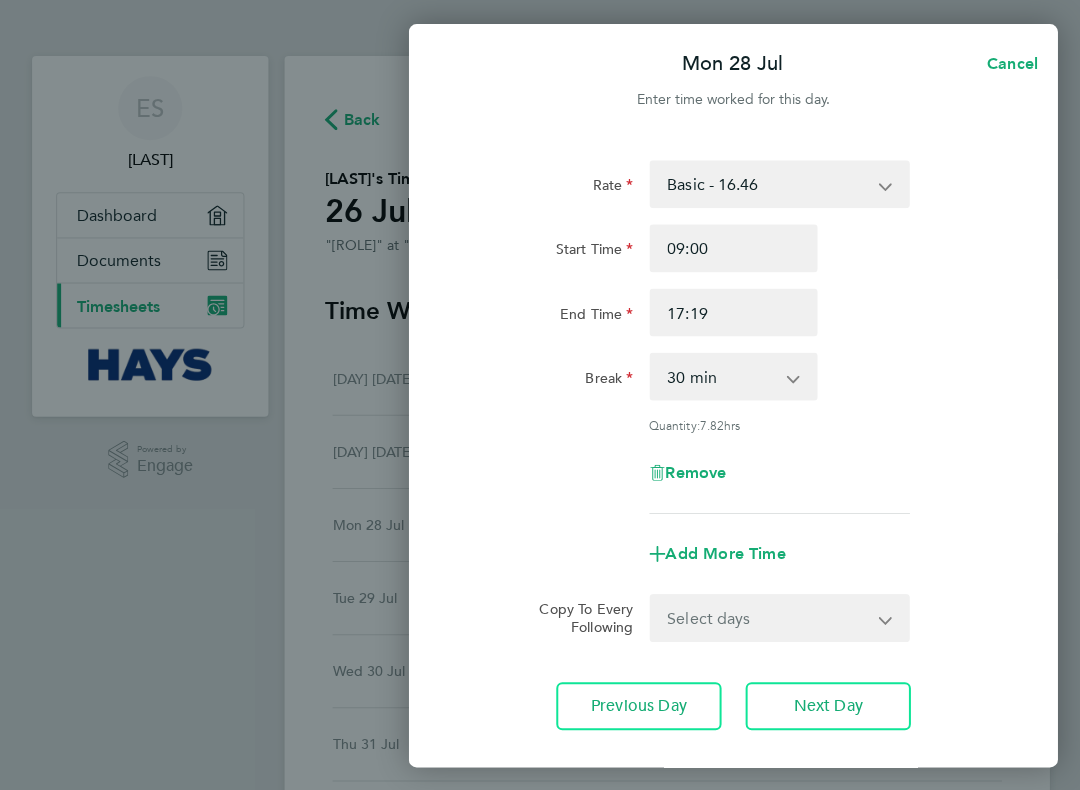 type on "17:57" 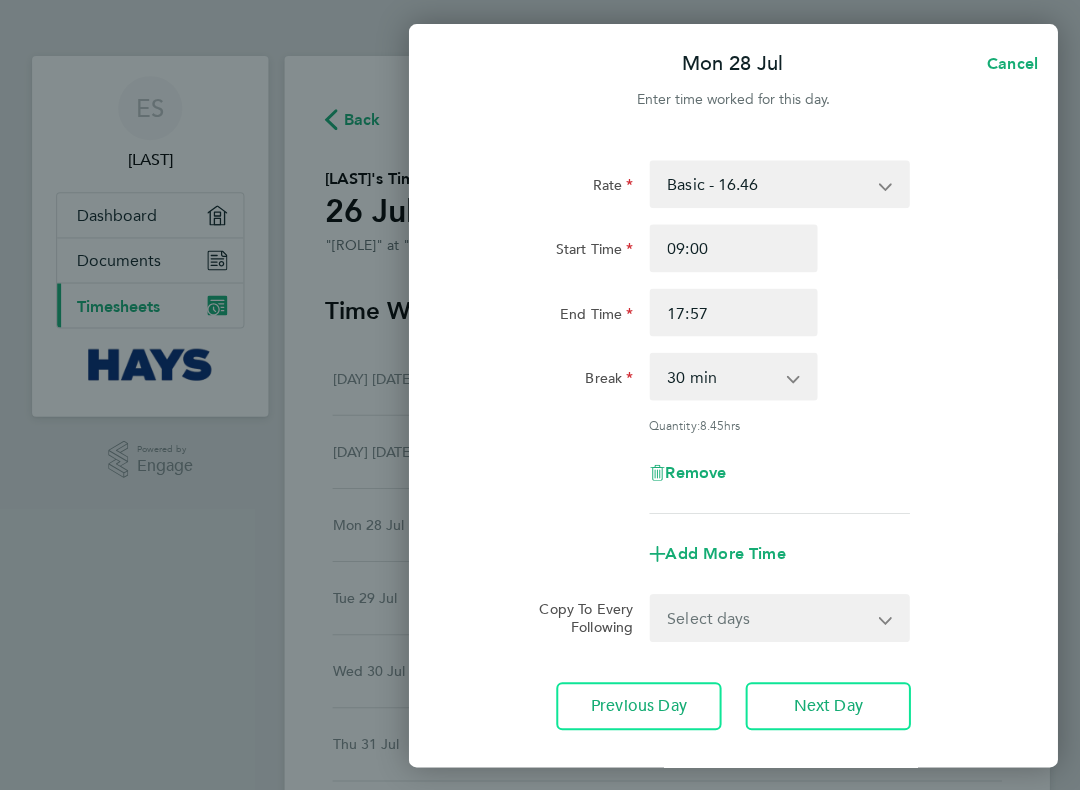 type on "17:00" 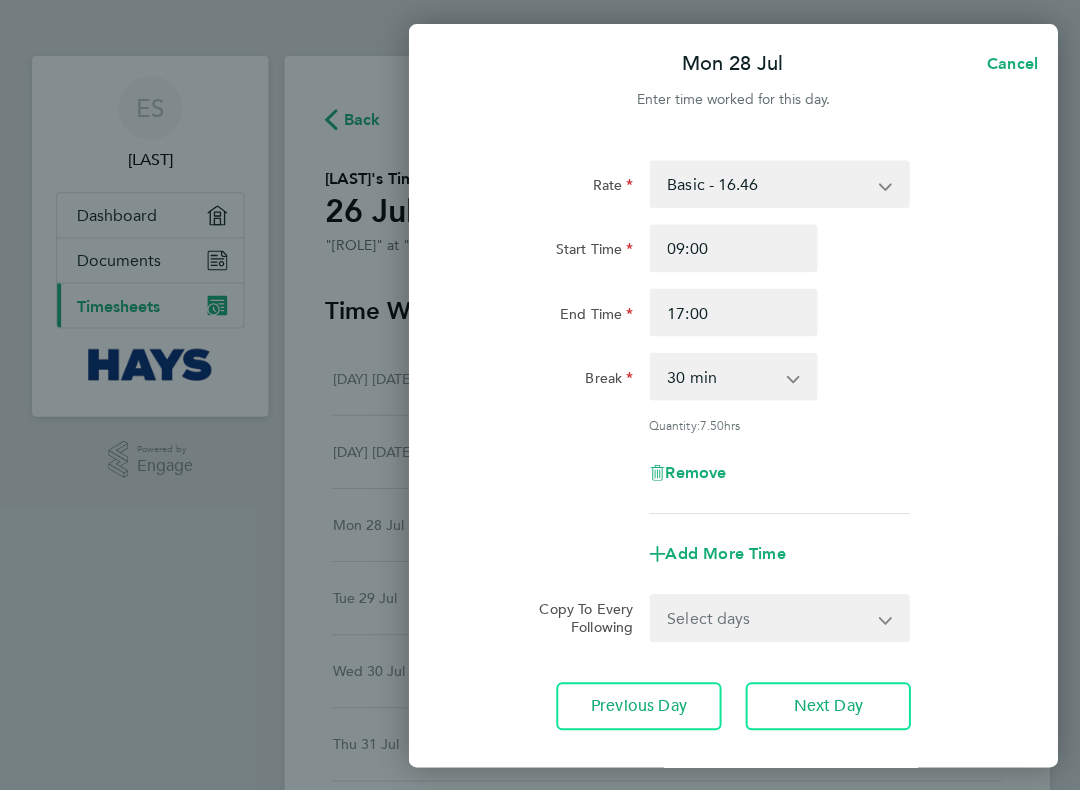 click on "0 min   15 min   30 min   45 min   60 min   75 min   90 min" at bounding box center (720, 376) 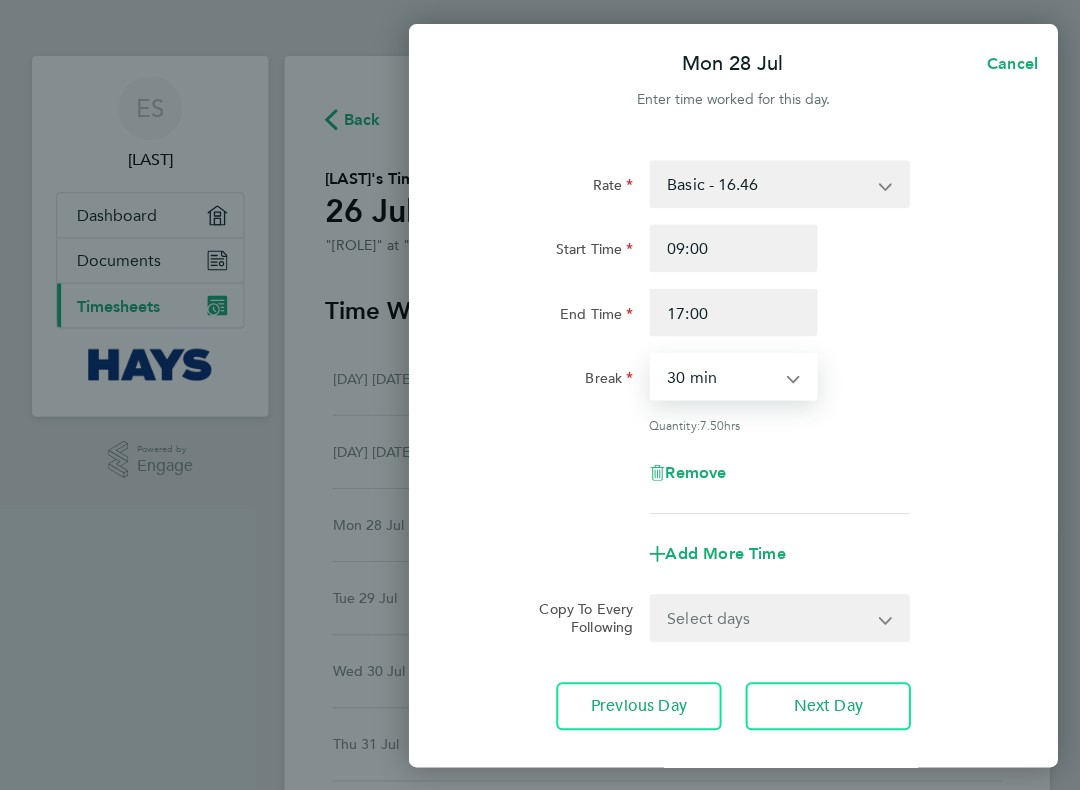 select on "0" 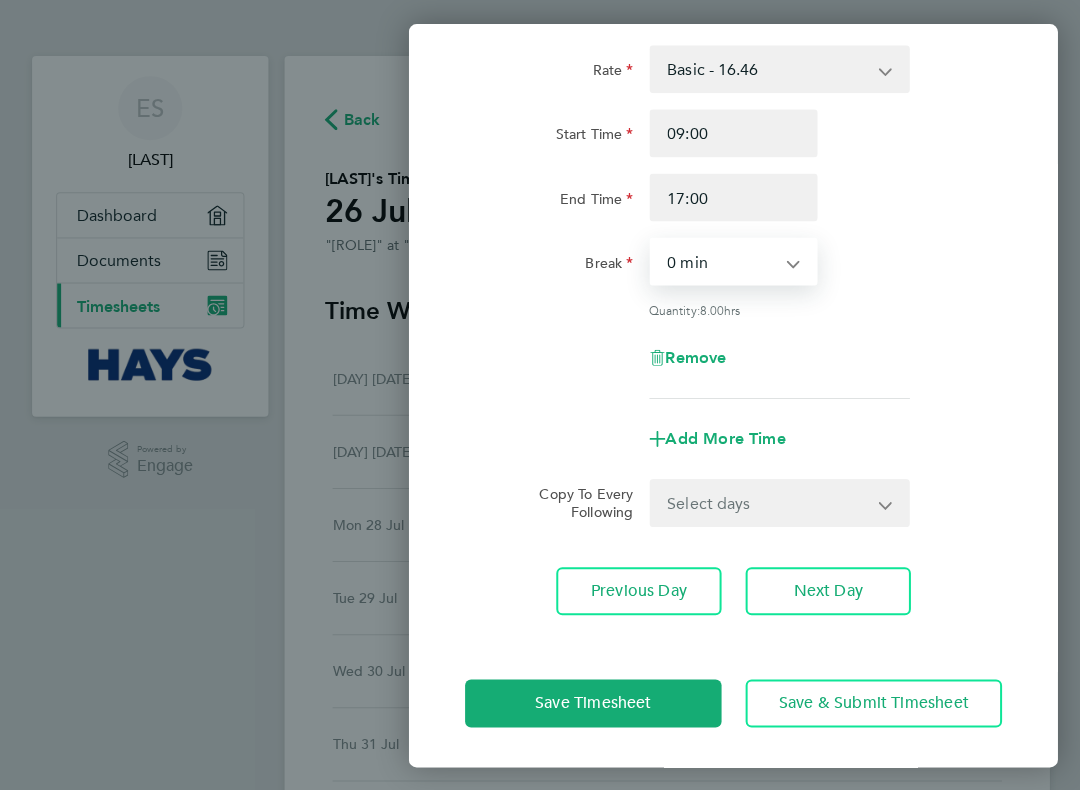 scroll, scrollTop: 115, scrollLeft: 0, axis: vertical 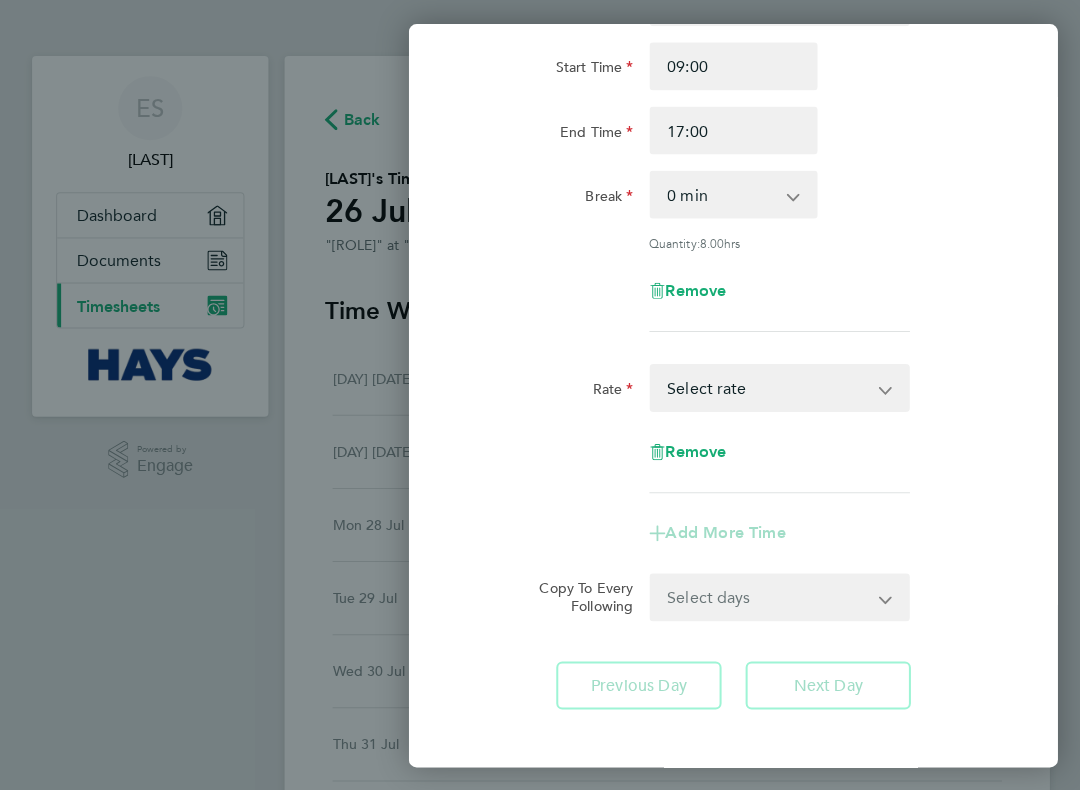 click on "Remove" 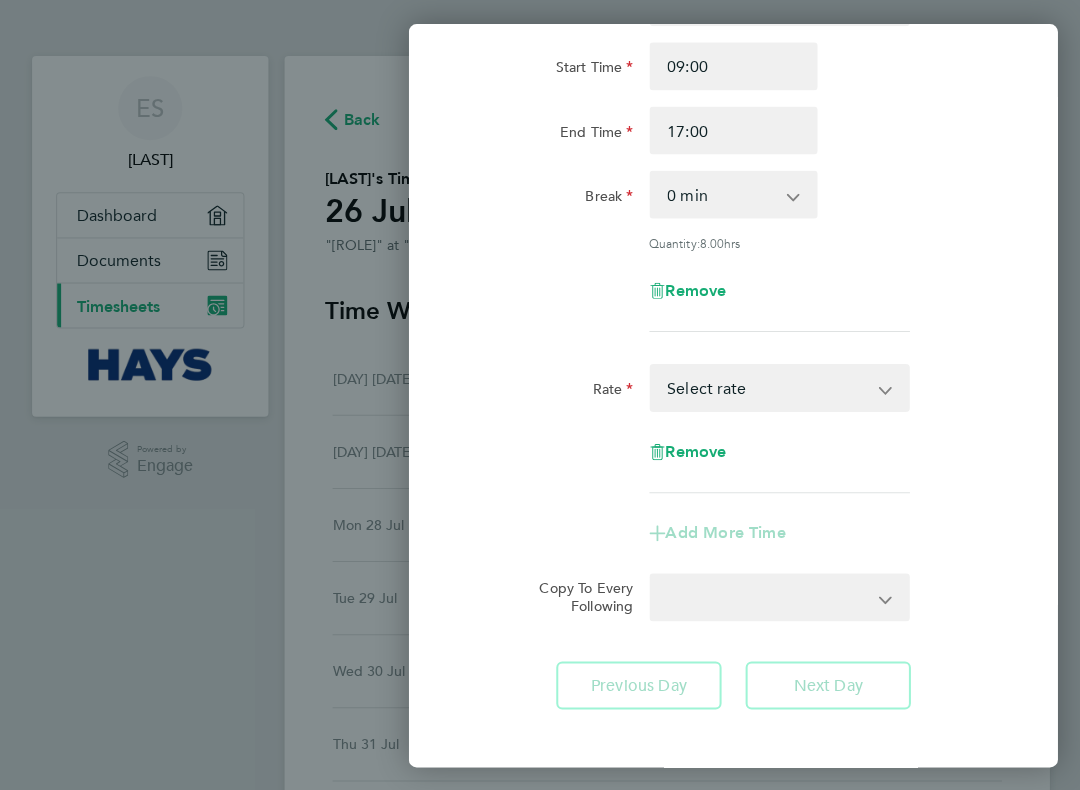 scroll, scrollTop: 0, scrollLeft: 0, axis: both 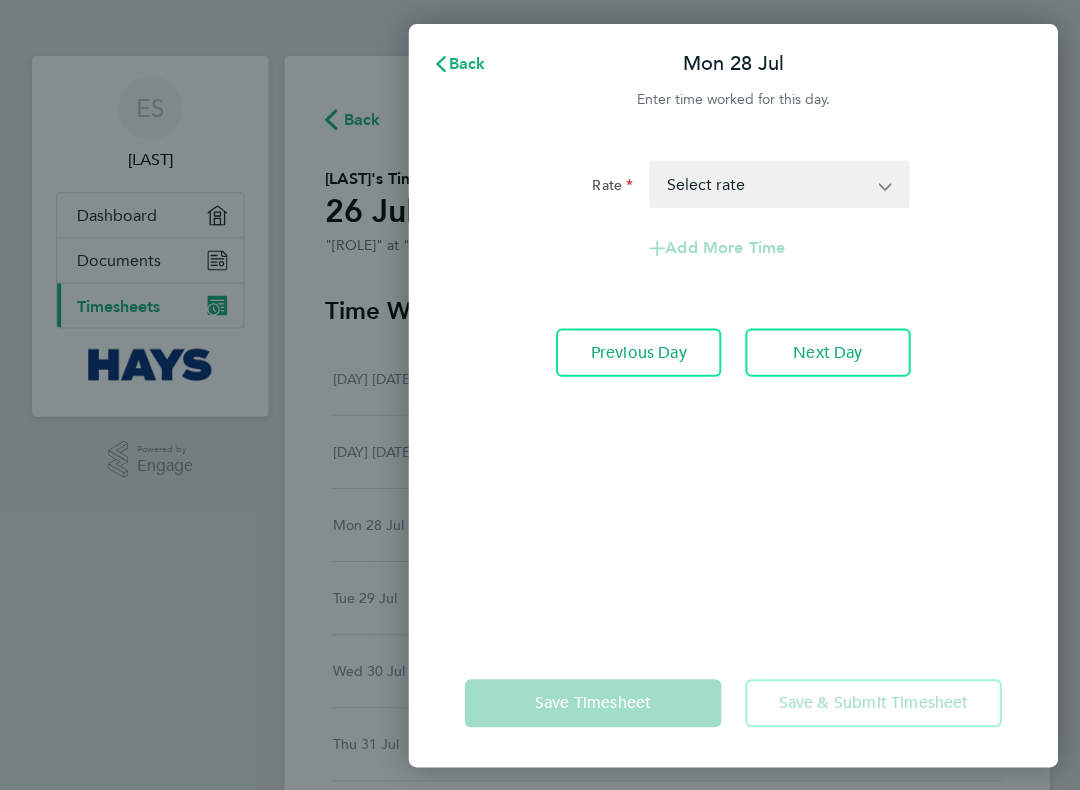 click on "Next Day" 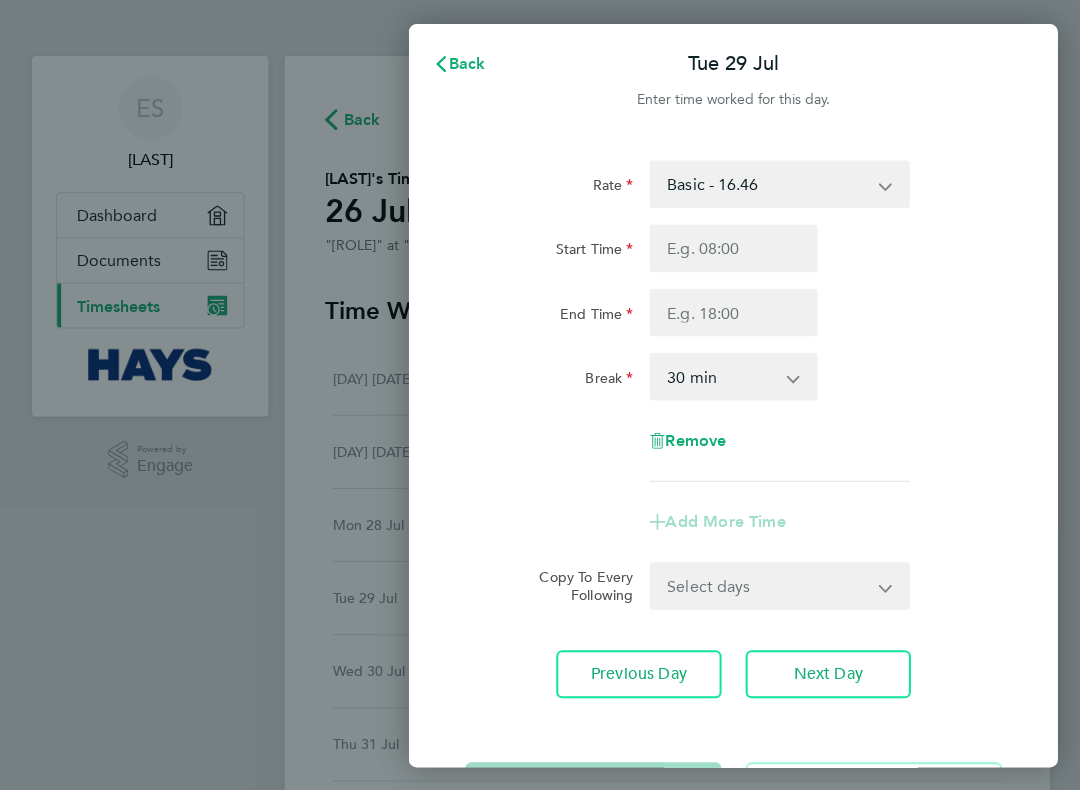 click on "Start Time" at bounding box center (732, 248) 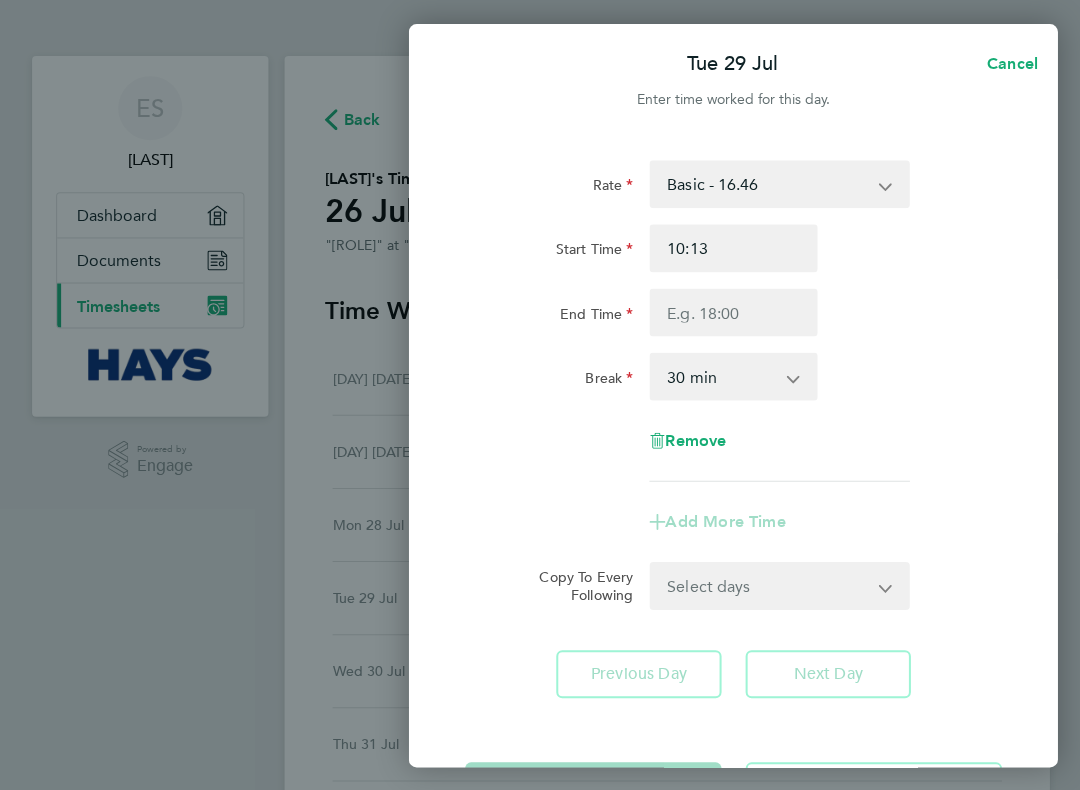 type on "09:13" 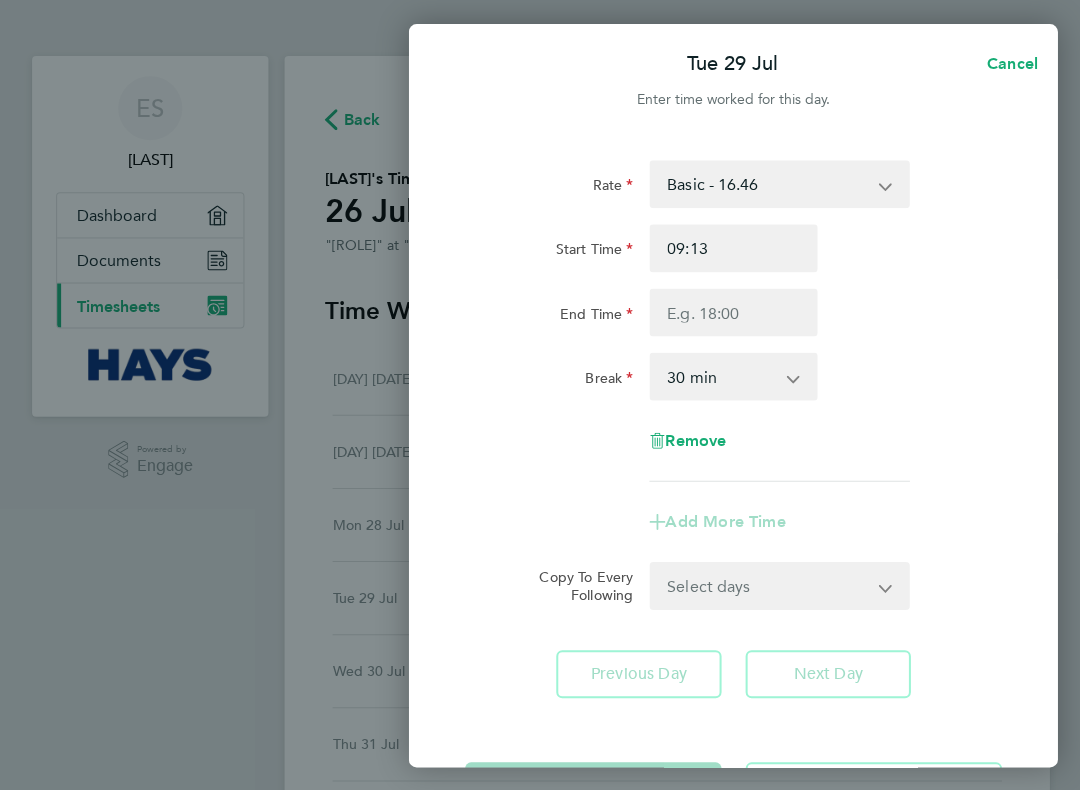 type on "09:26" 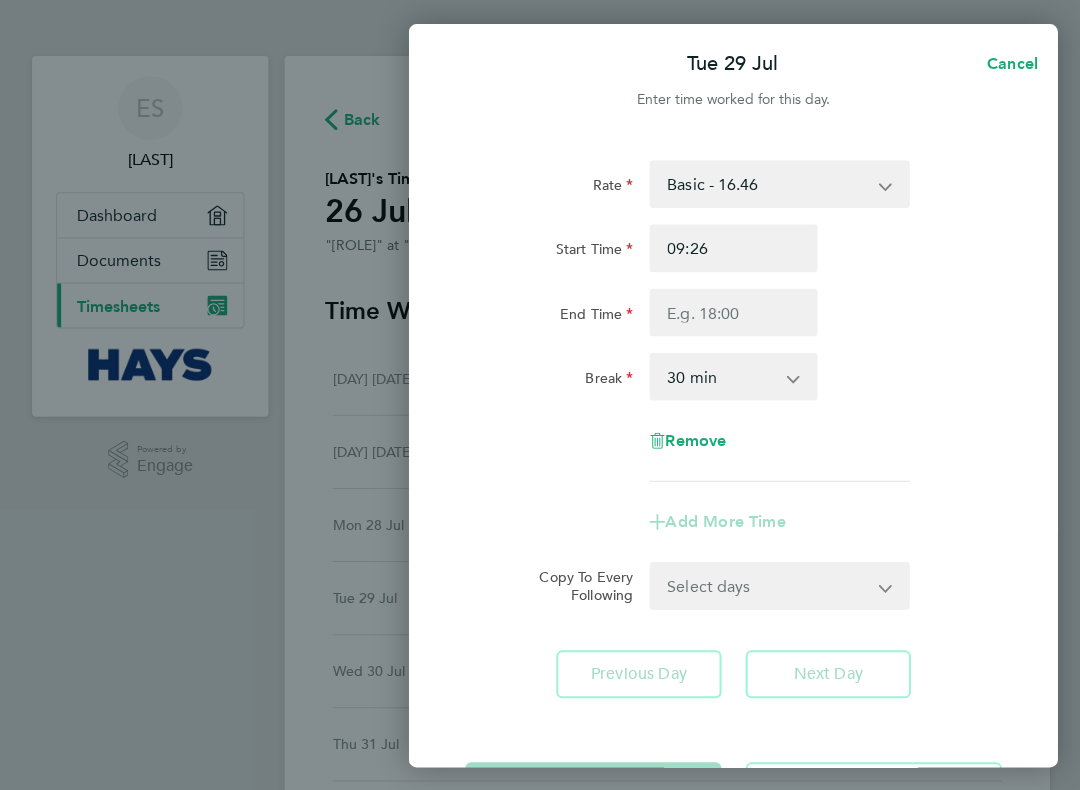 type on "09:36" 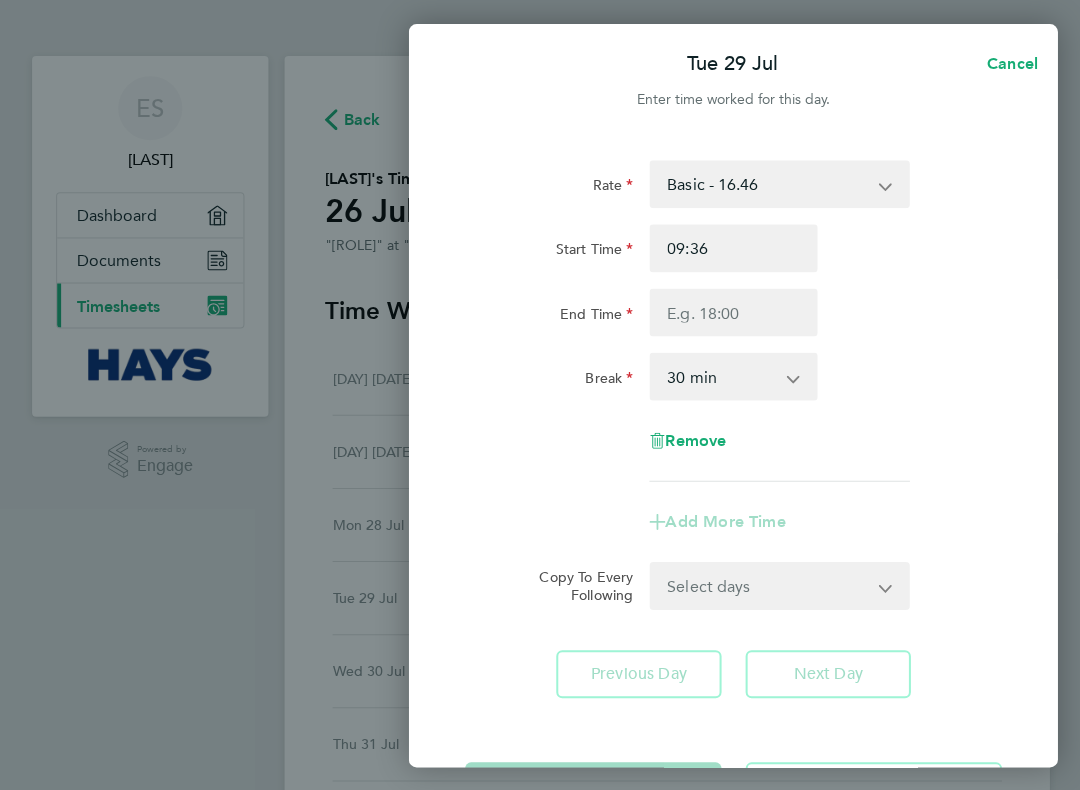 type on "09:38" 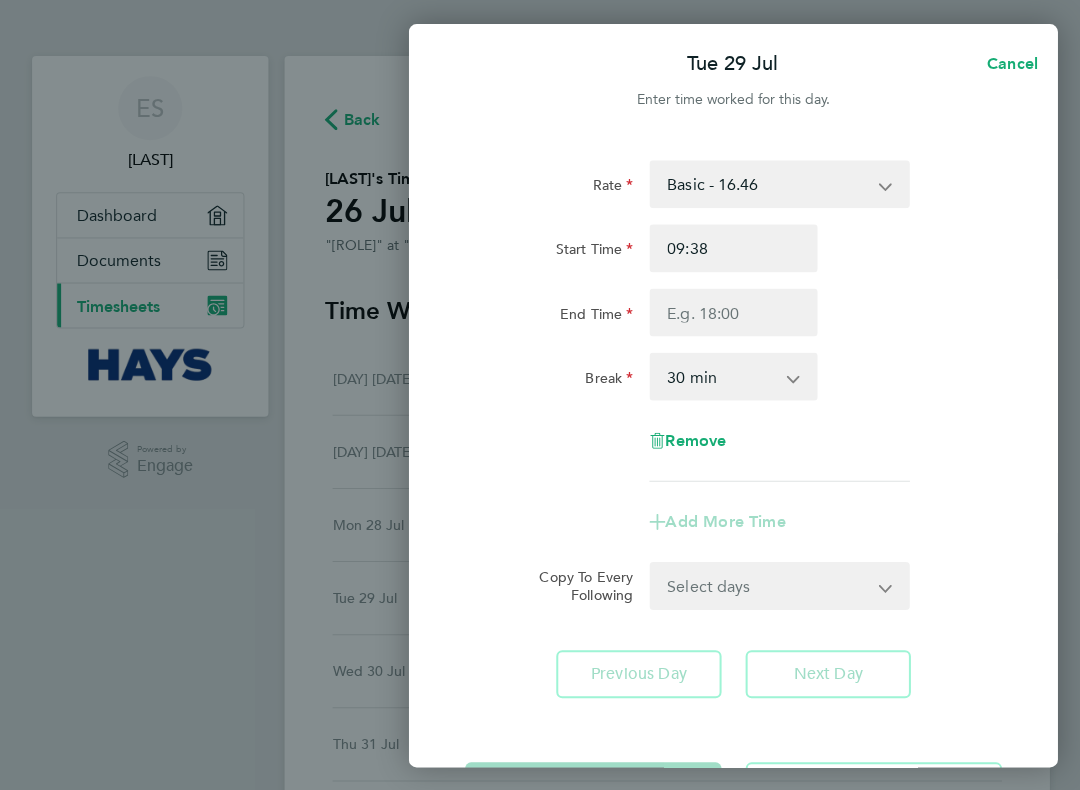 type on "09:41" 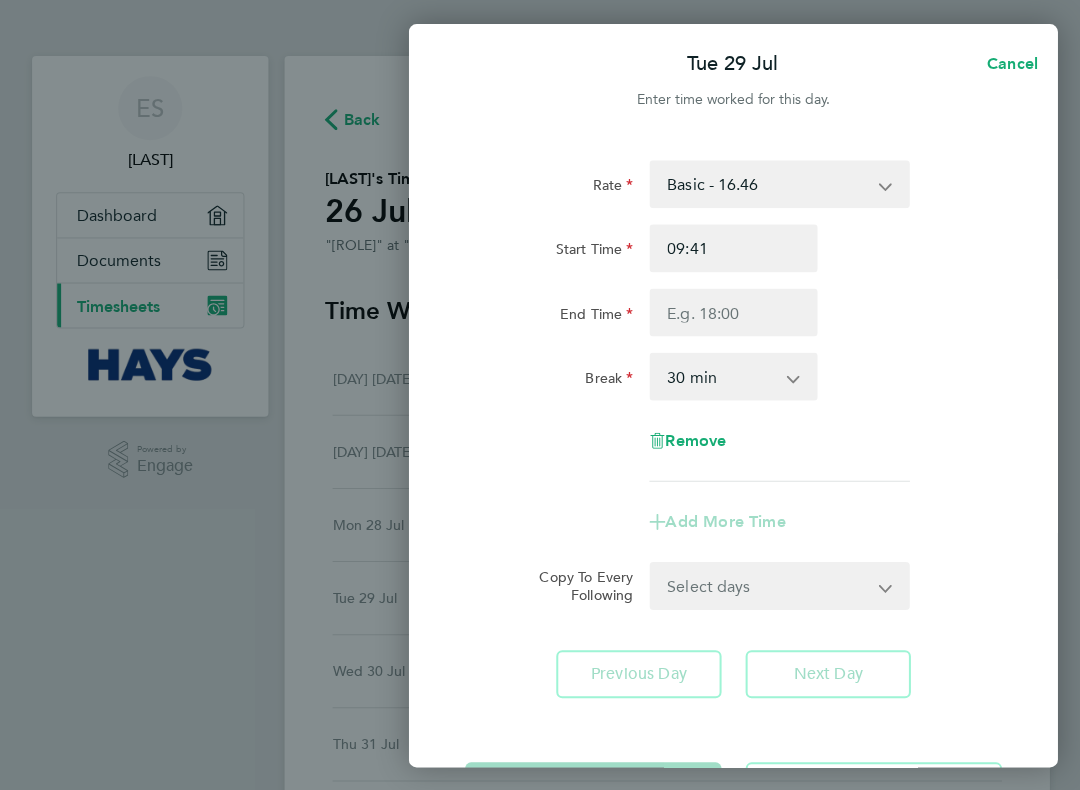 type on "09:45" 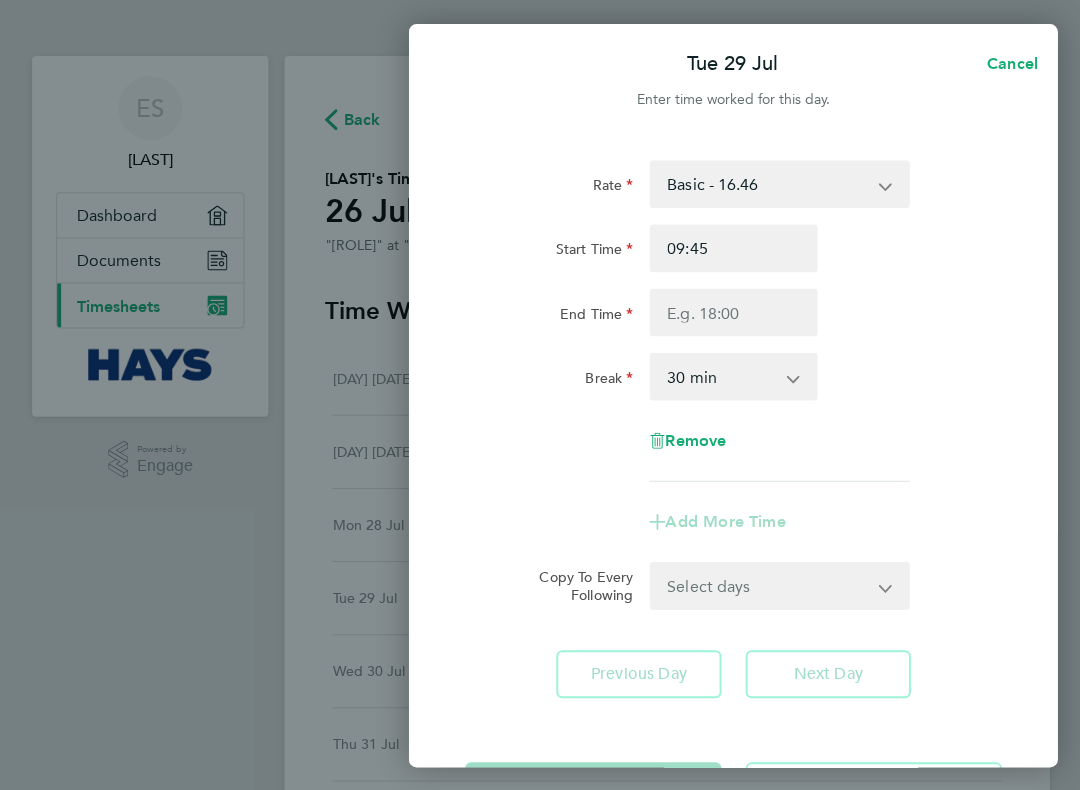 type on "09:48" 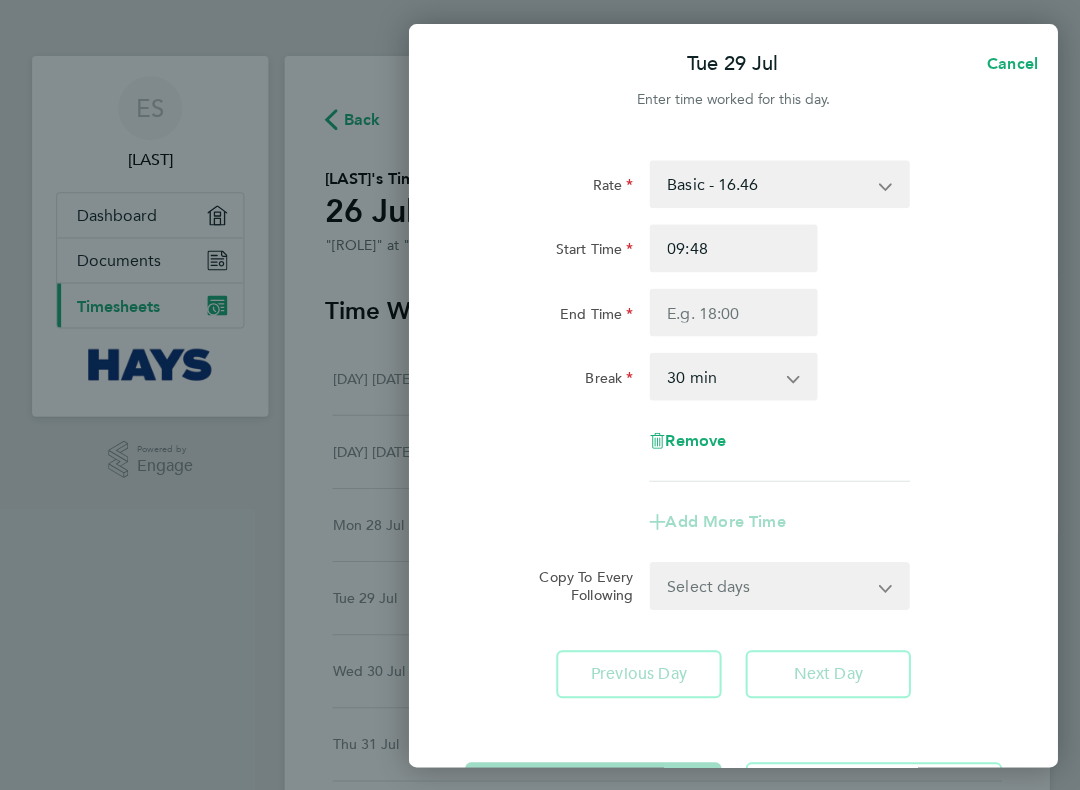 type on "09:52" 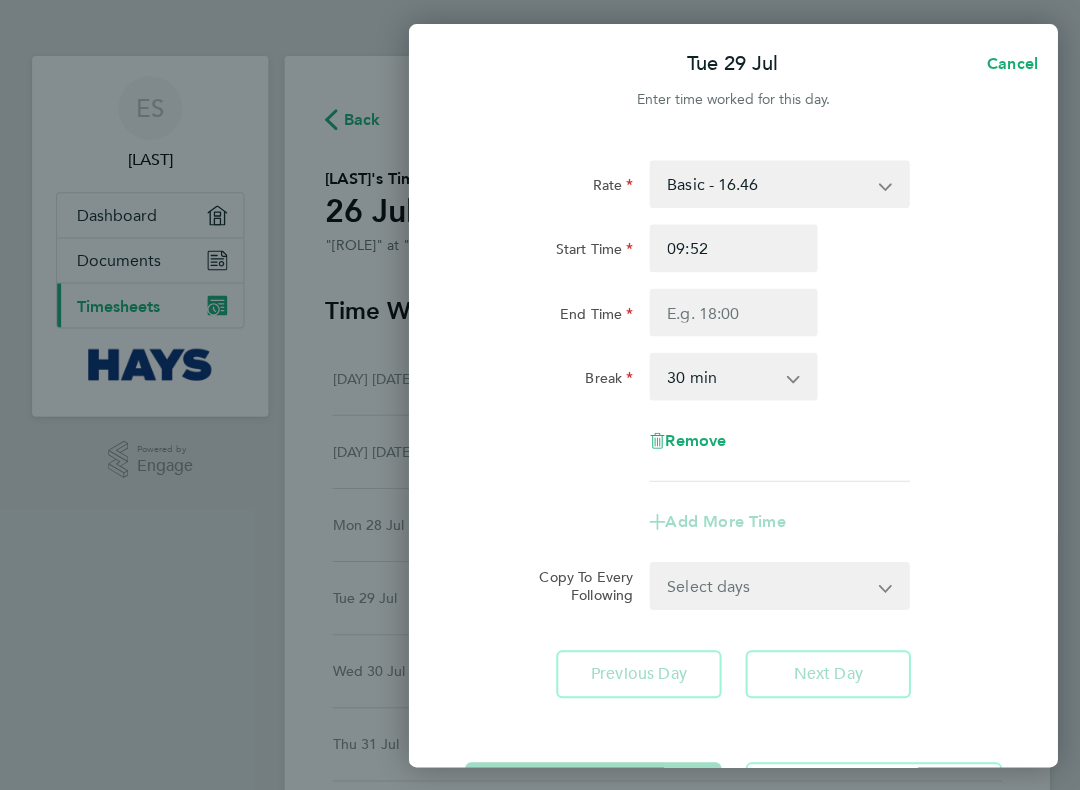 type on "09:55" 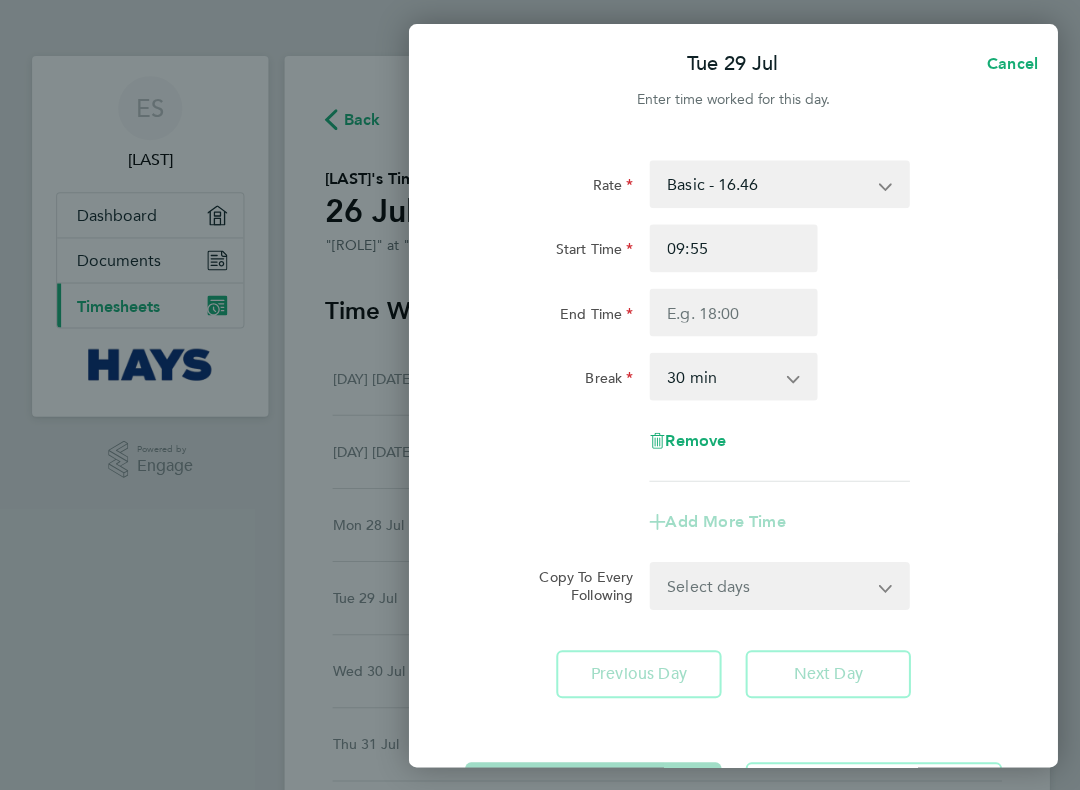 type on "09:59" 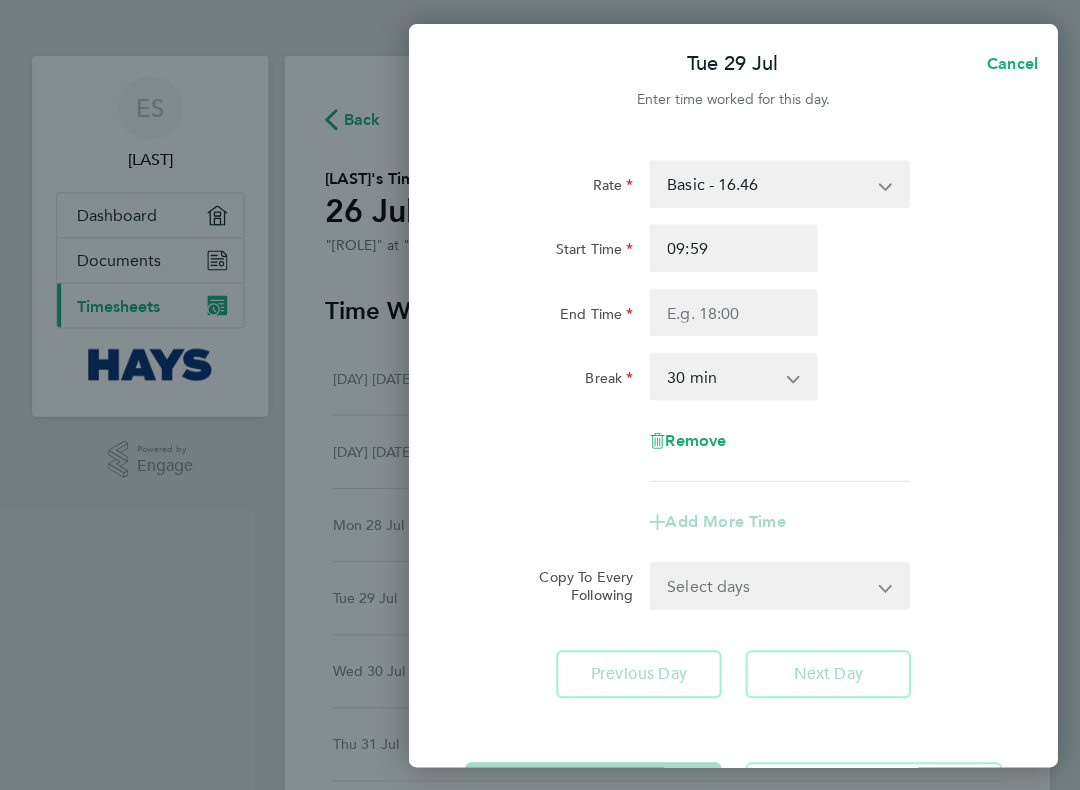 type on "09:00" 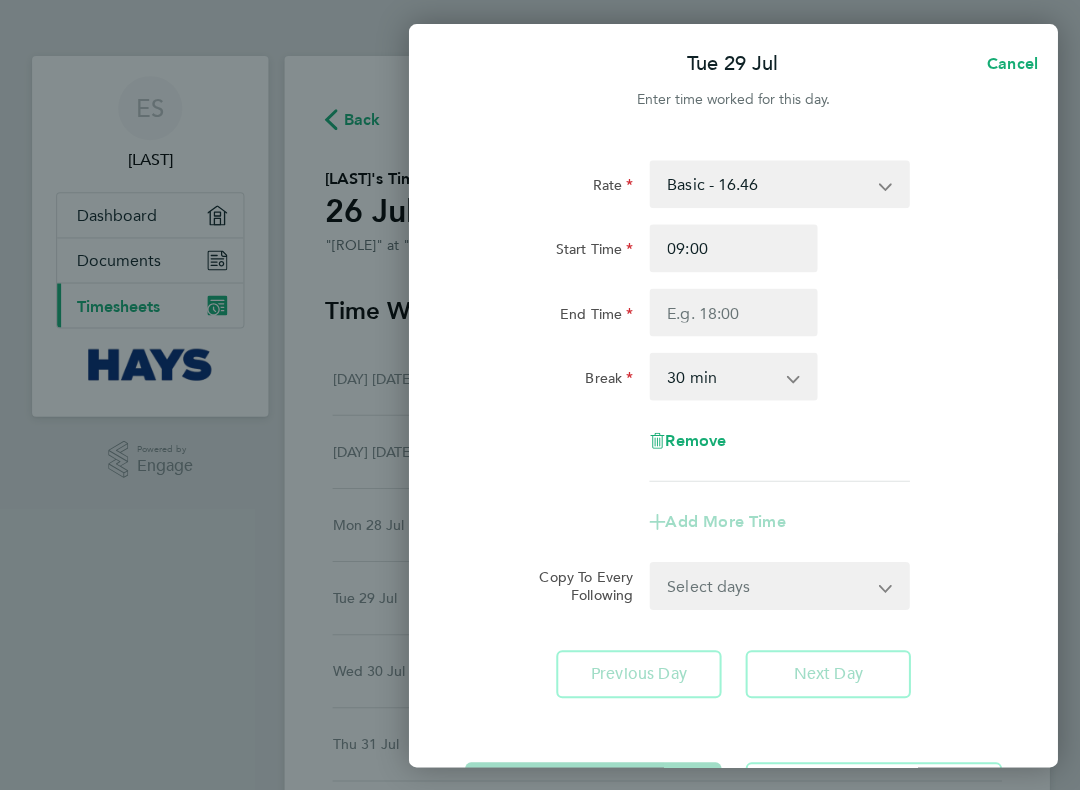 click on "End Time" at bounding box center [732, 312] 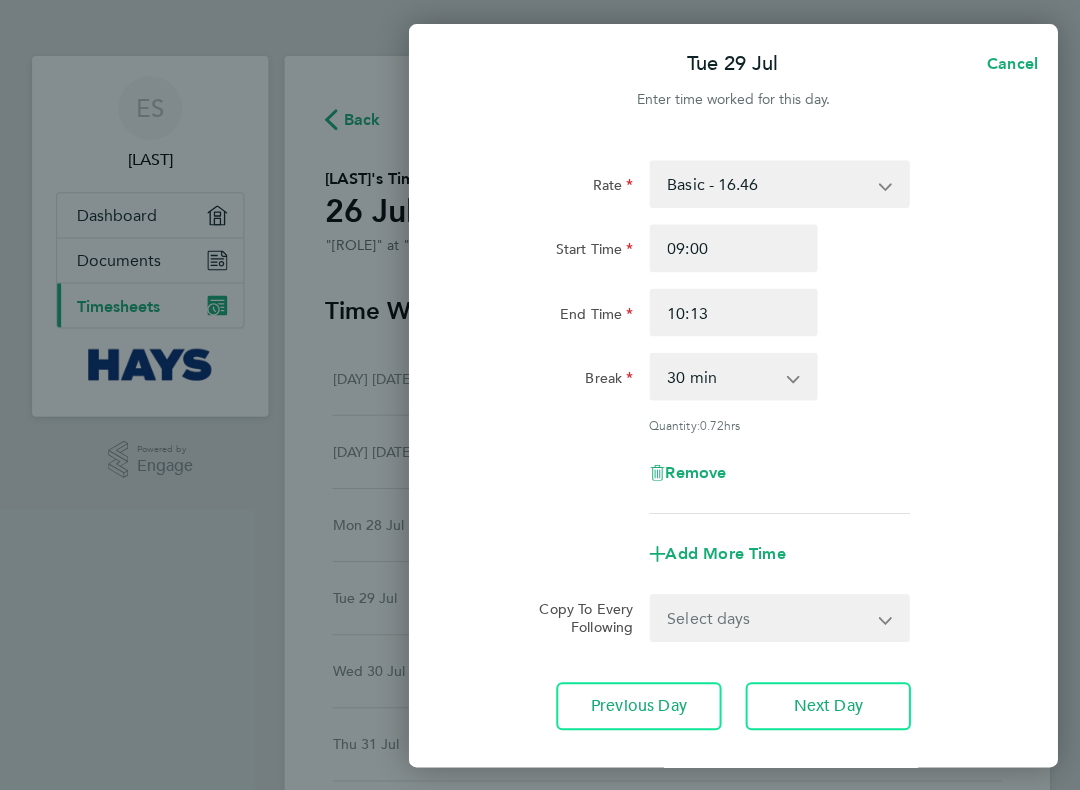 type on "14:13" 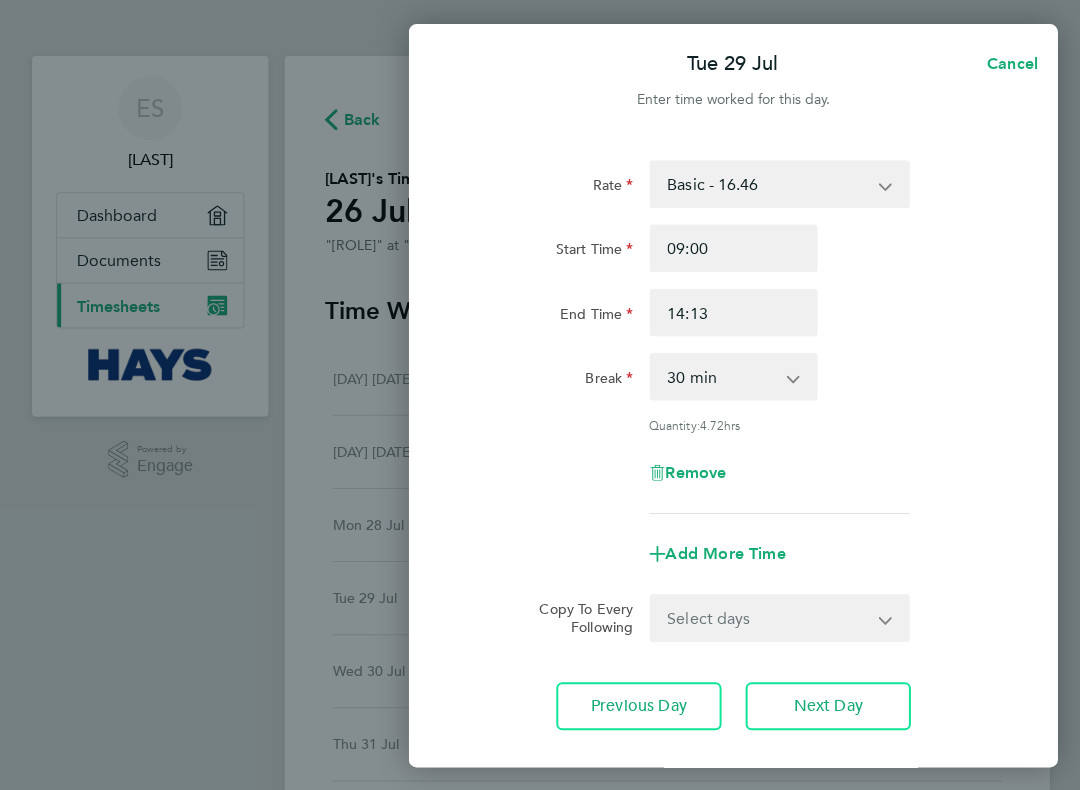 type on "17:13" 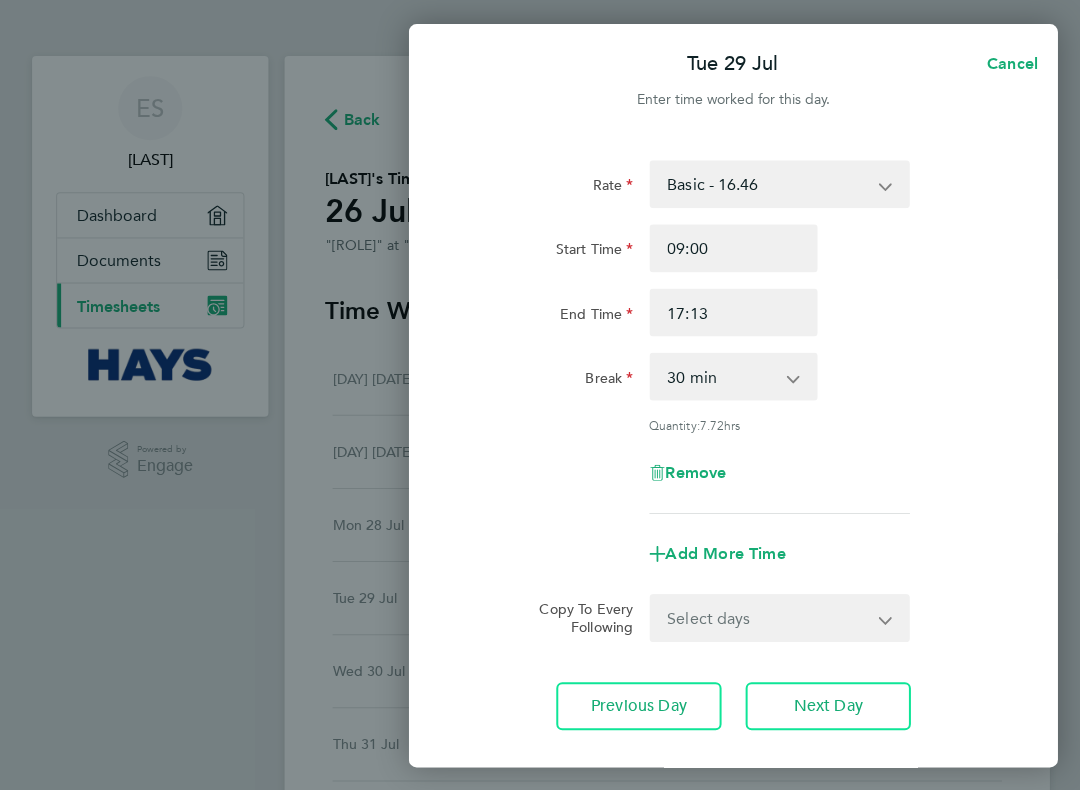 type on "17:50" 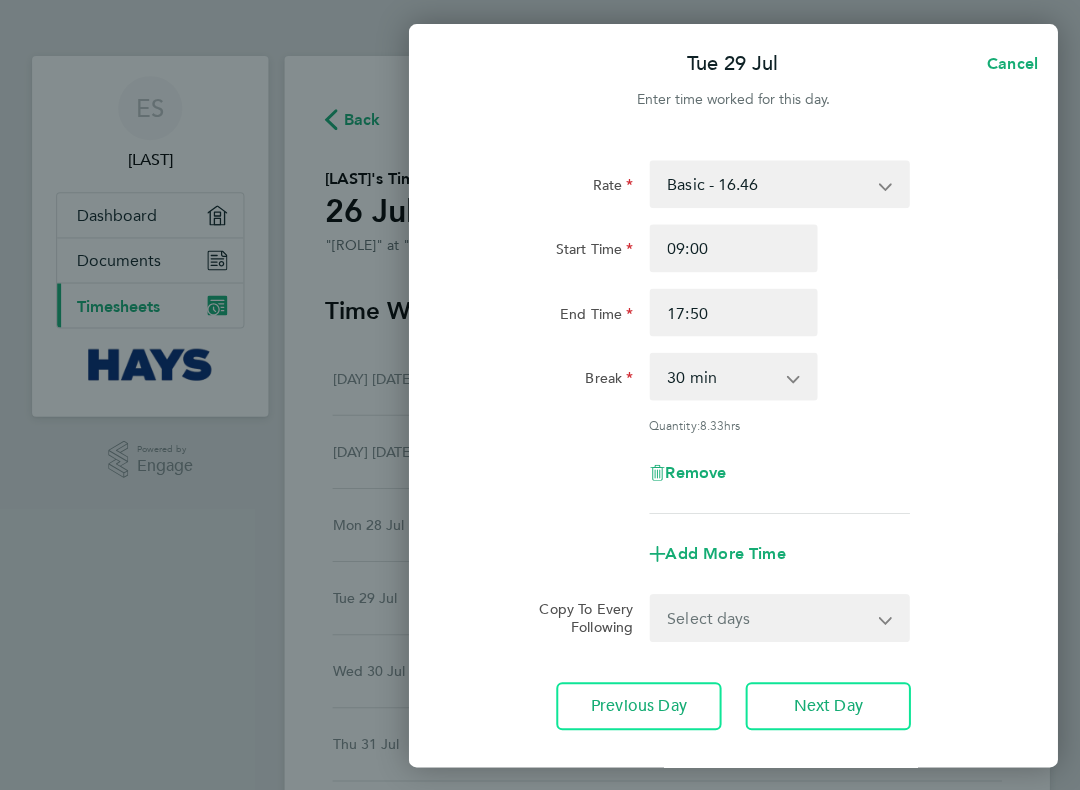 type on "17:00" 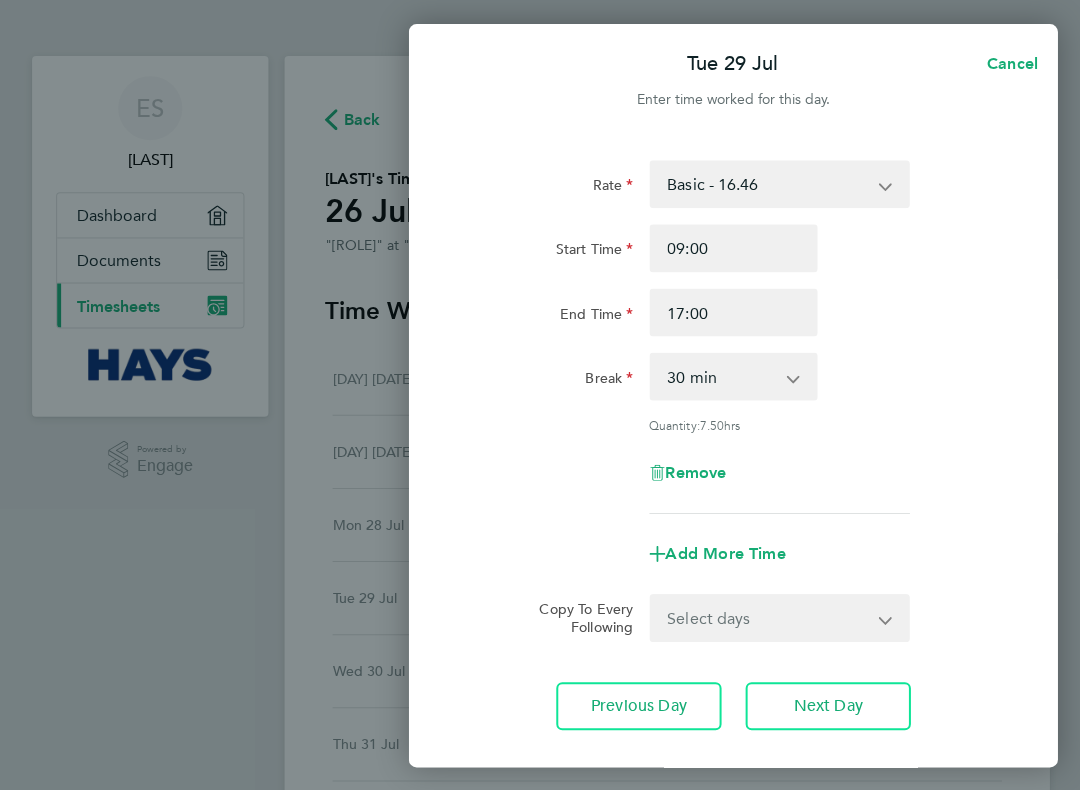 click on "0 min   15 min   30 min   45 min   60 min   75 min   90 min" at bounding box center (720, 376) 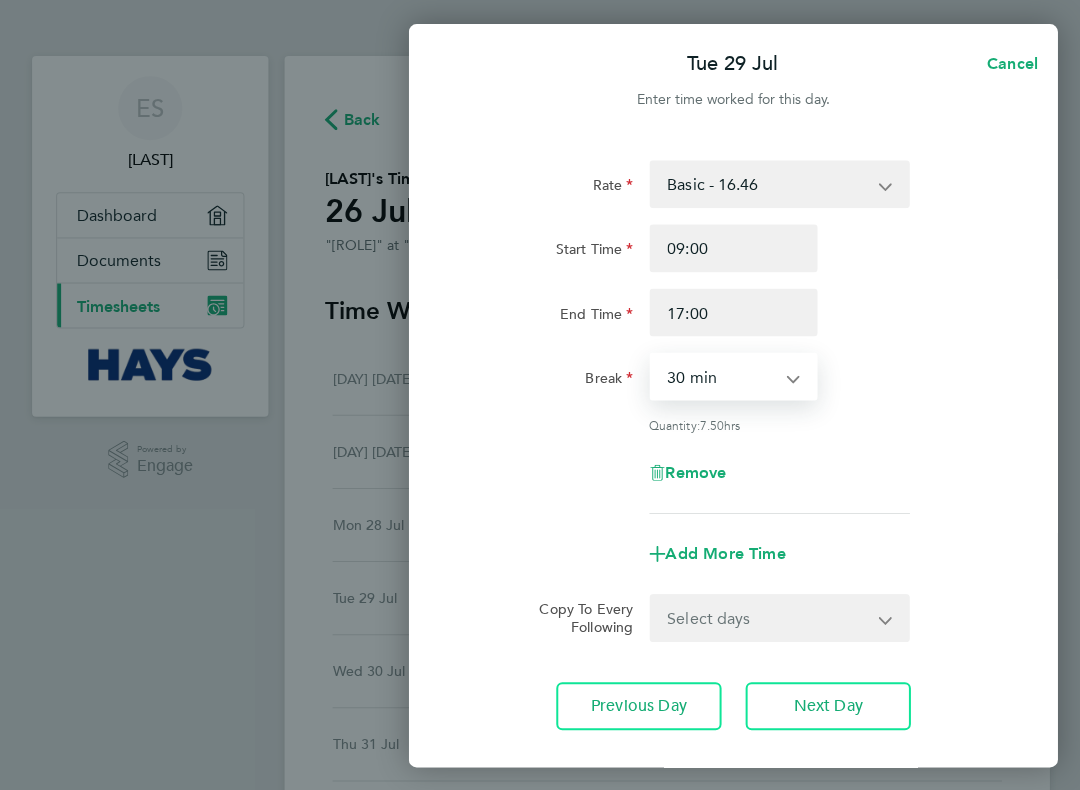 select on "0" 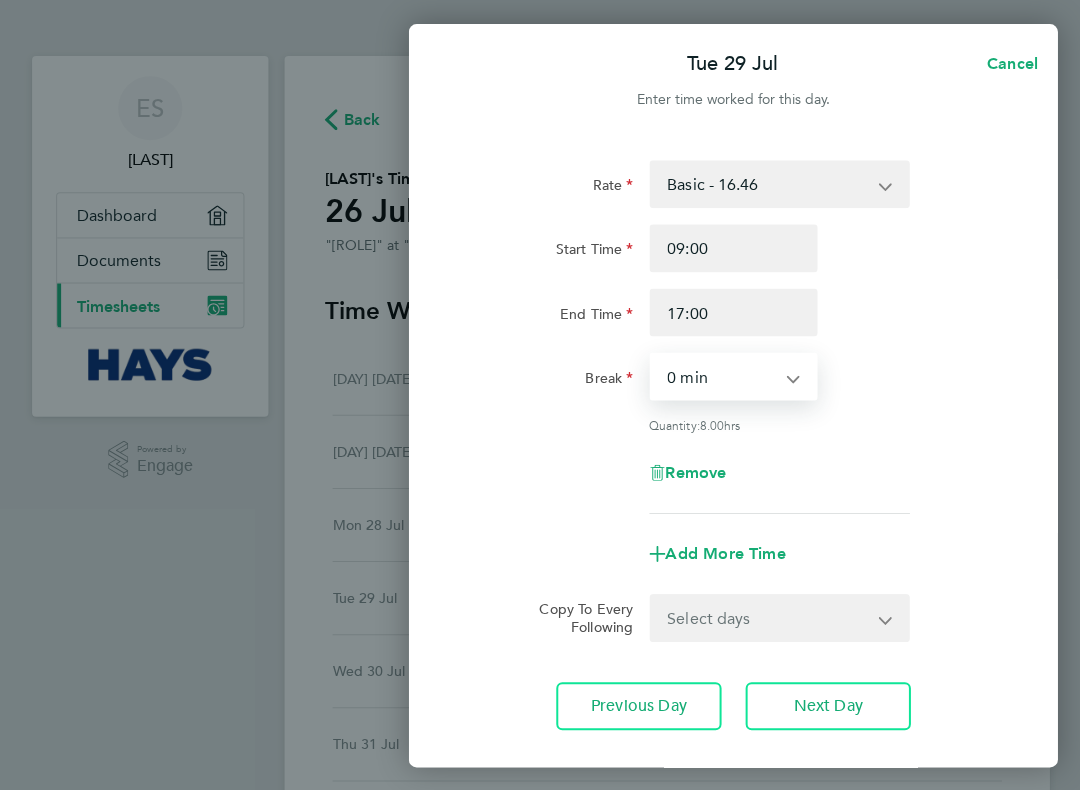 click on "Next Day" 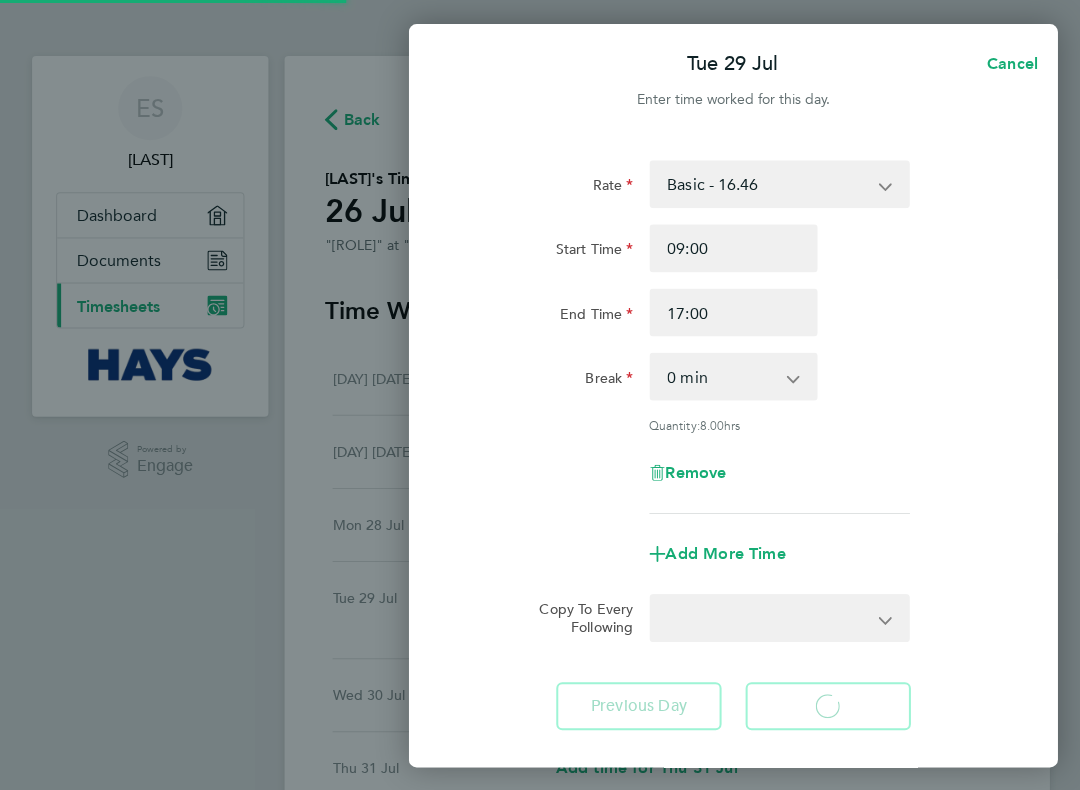 select on "30" 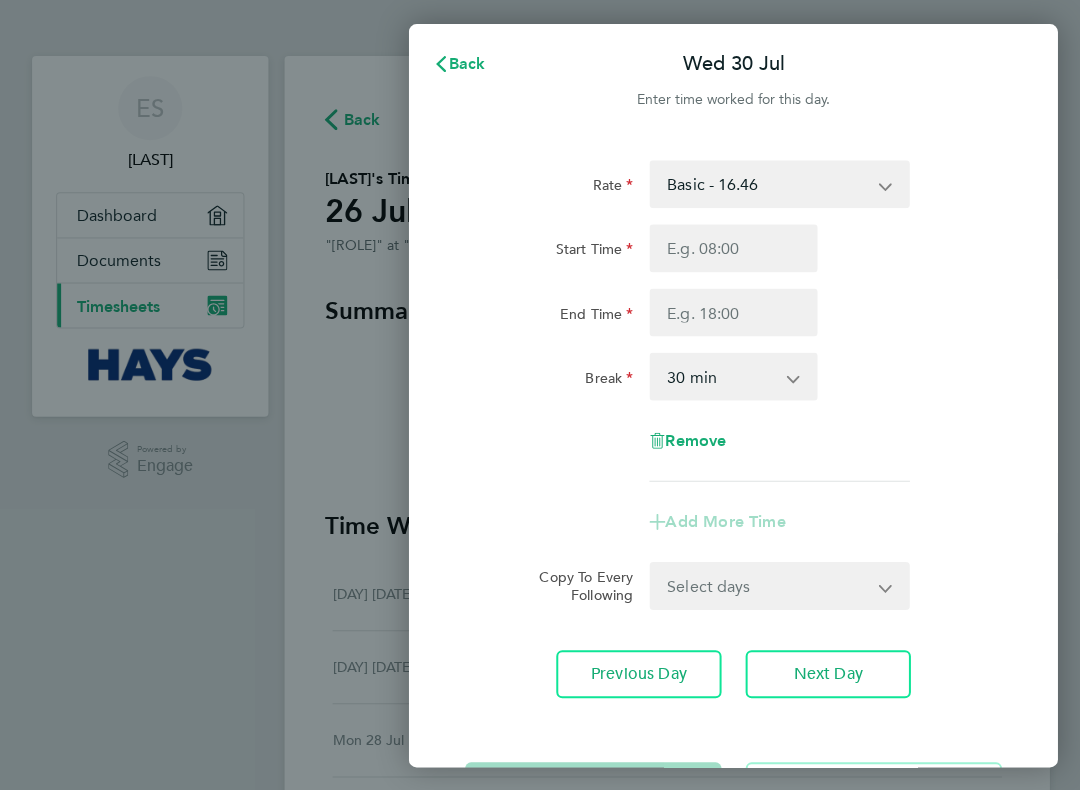 click on "Start Time" at bounding box center (732, 248) 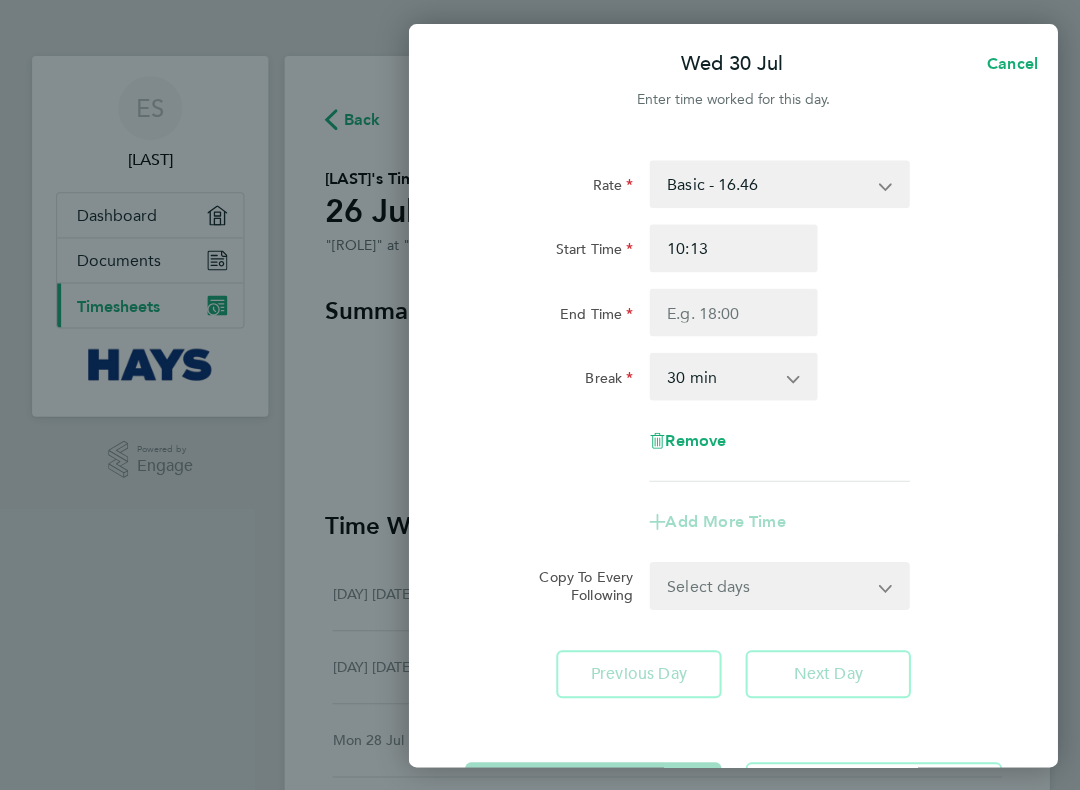 type on "09:13" 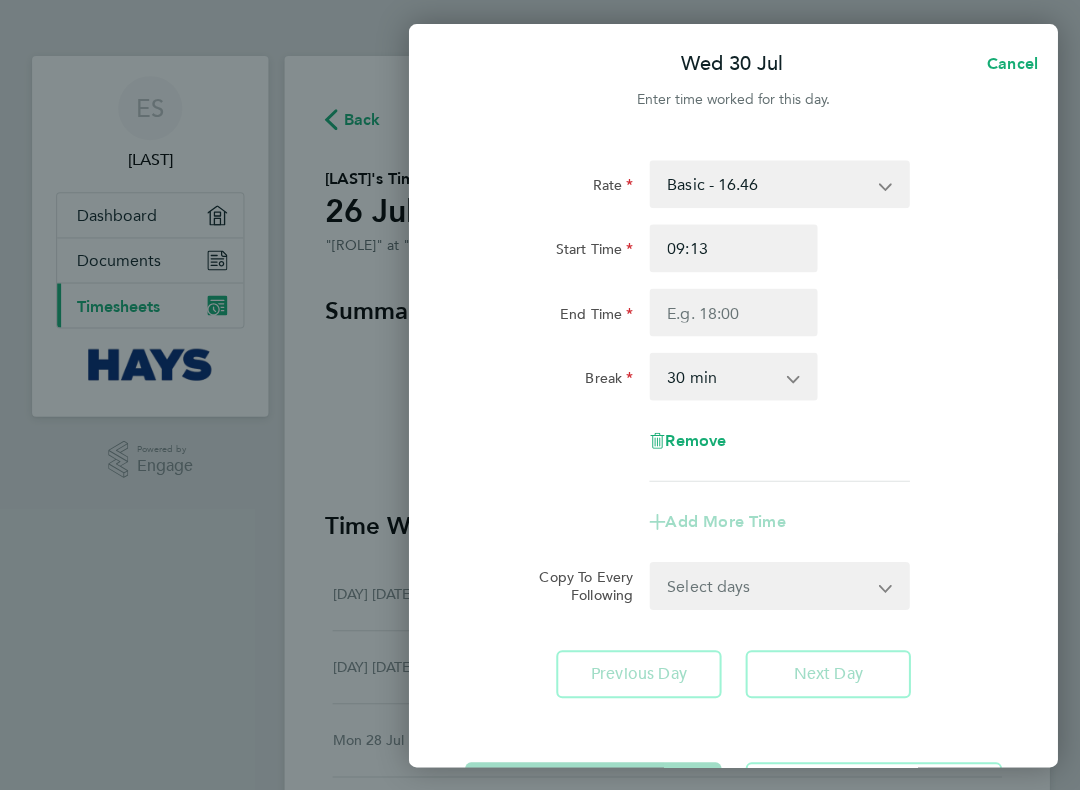 type on "09:00" 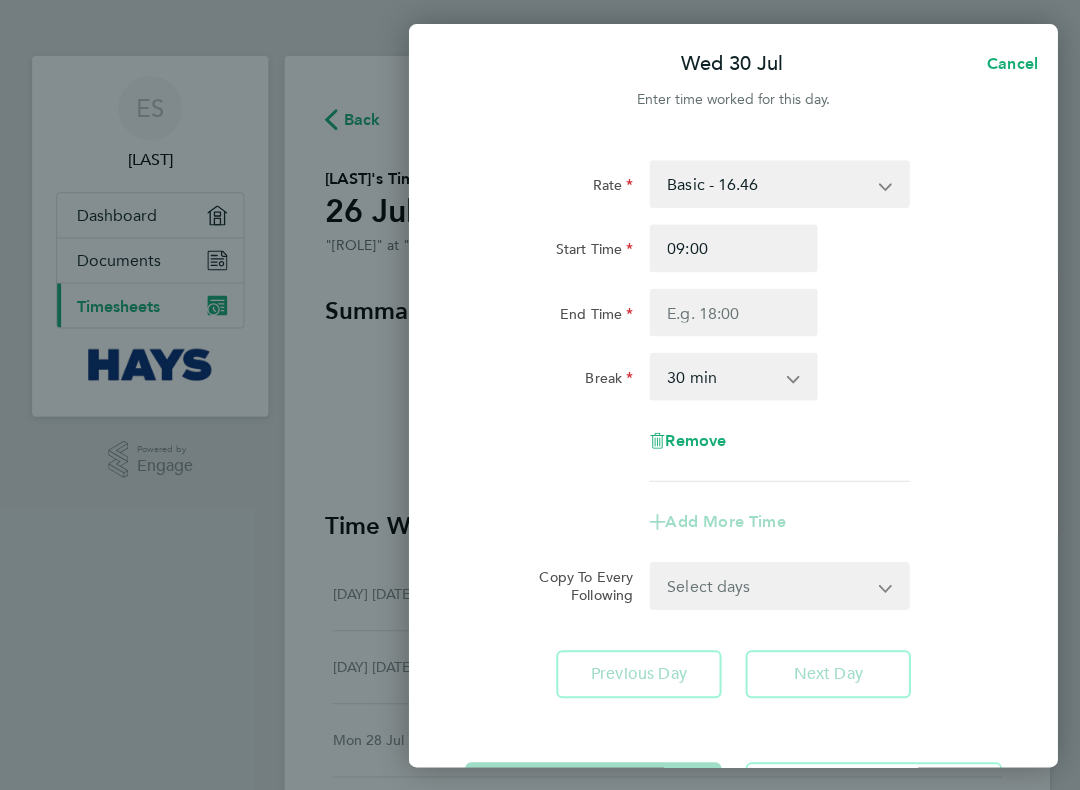 click on "End Time" at bounding box center (732, 312) 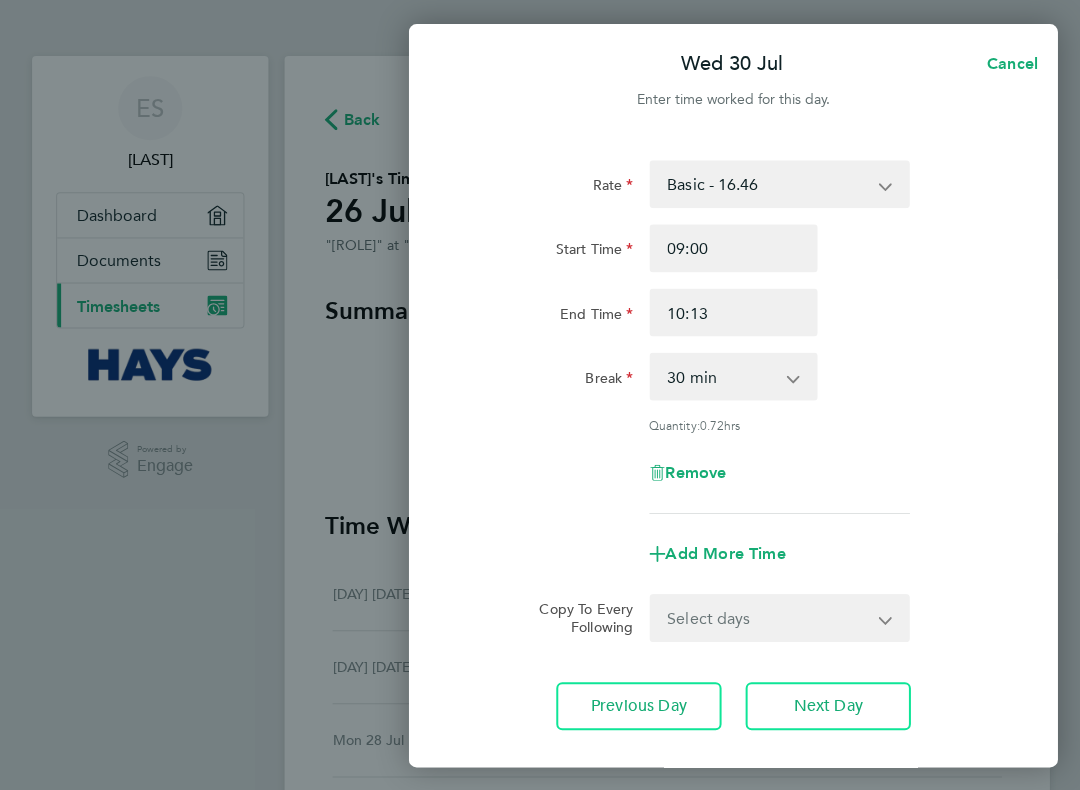 type on "17:13" 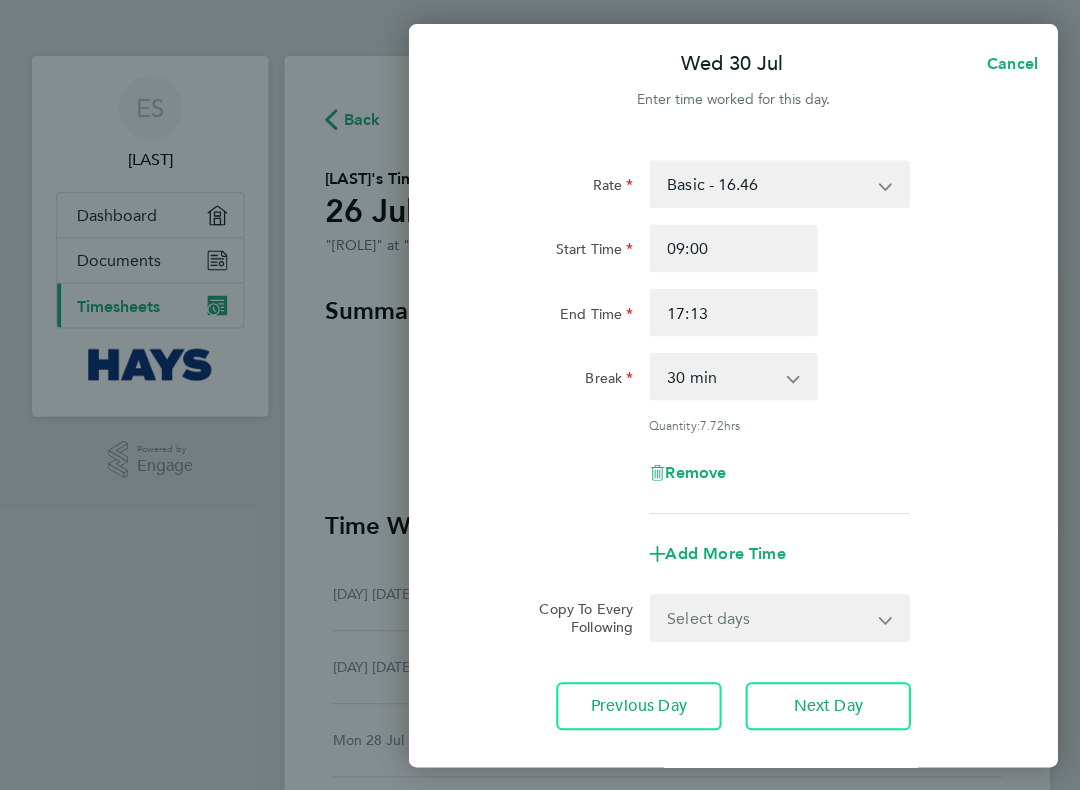 type on "17:00" 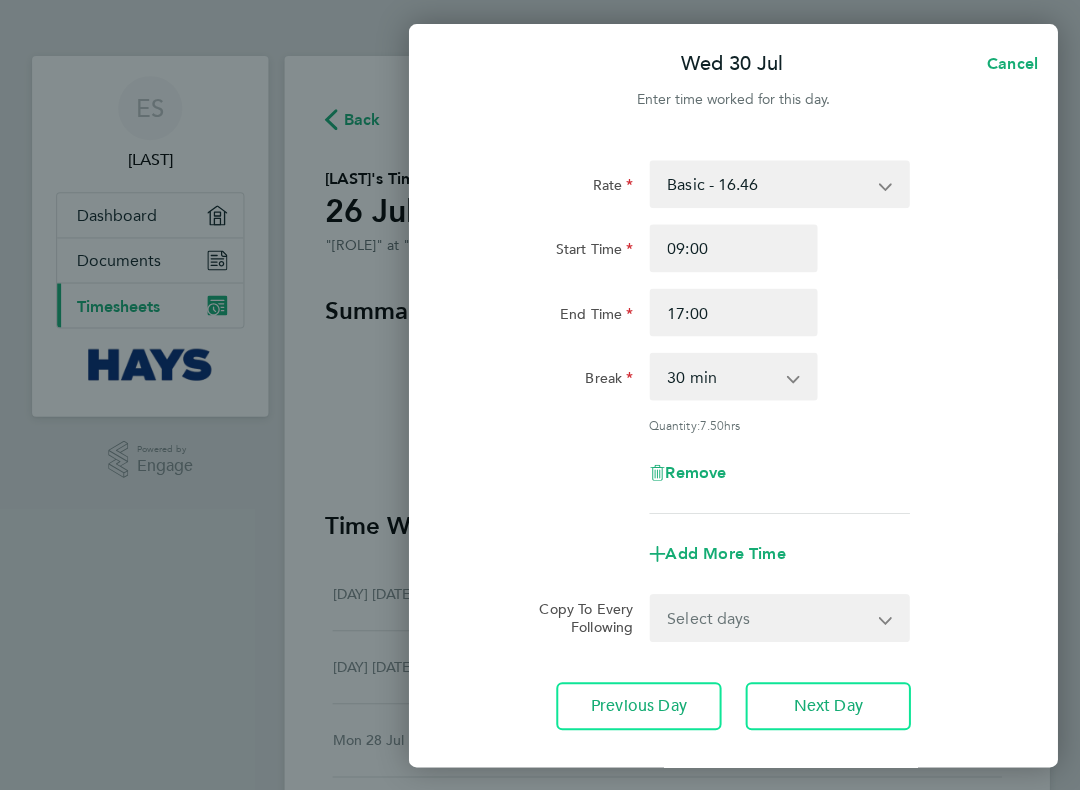 click on "0 min   15 min   30 min   45 min   60 min   75 min   90 min" at bounding box center (720, 376) 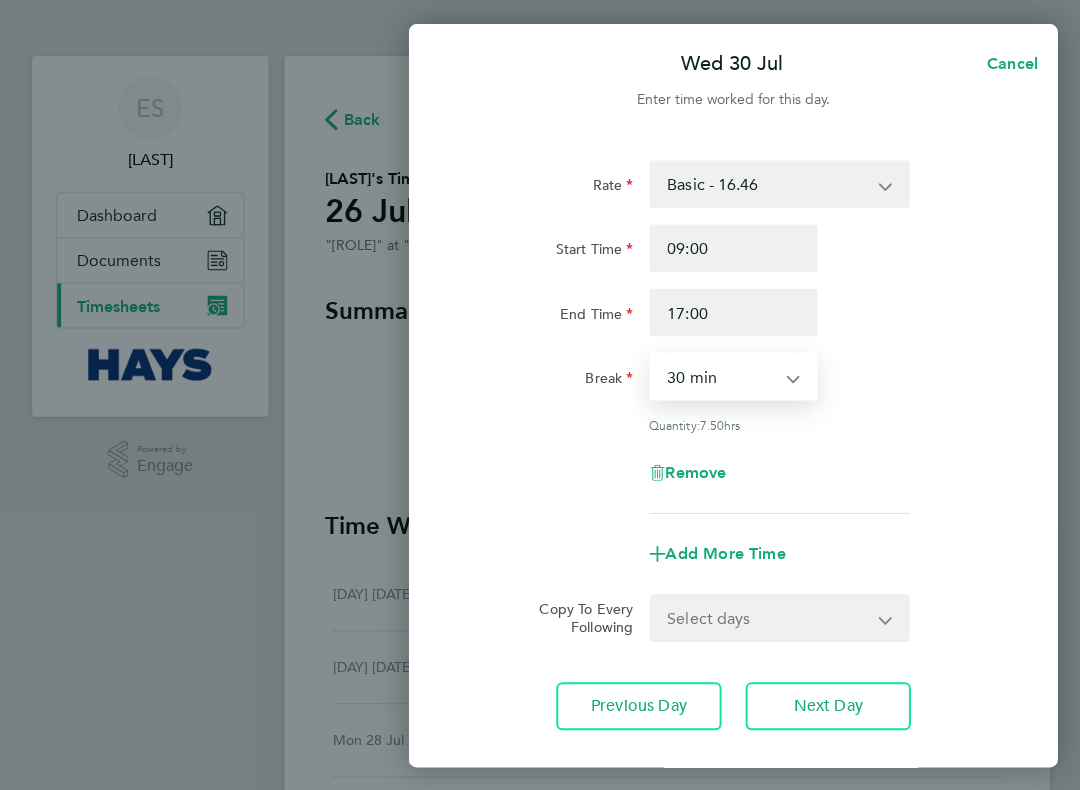 select on "0" 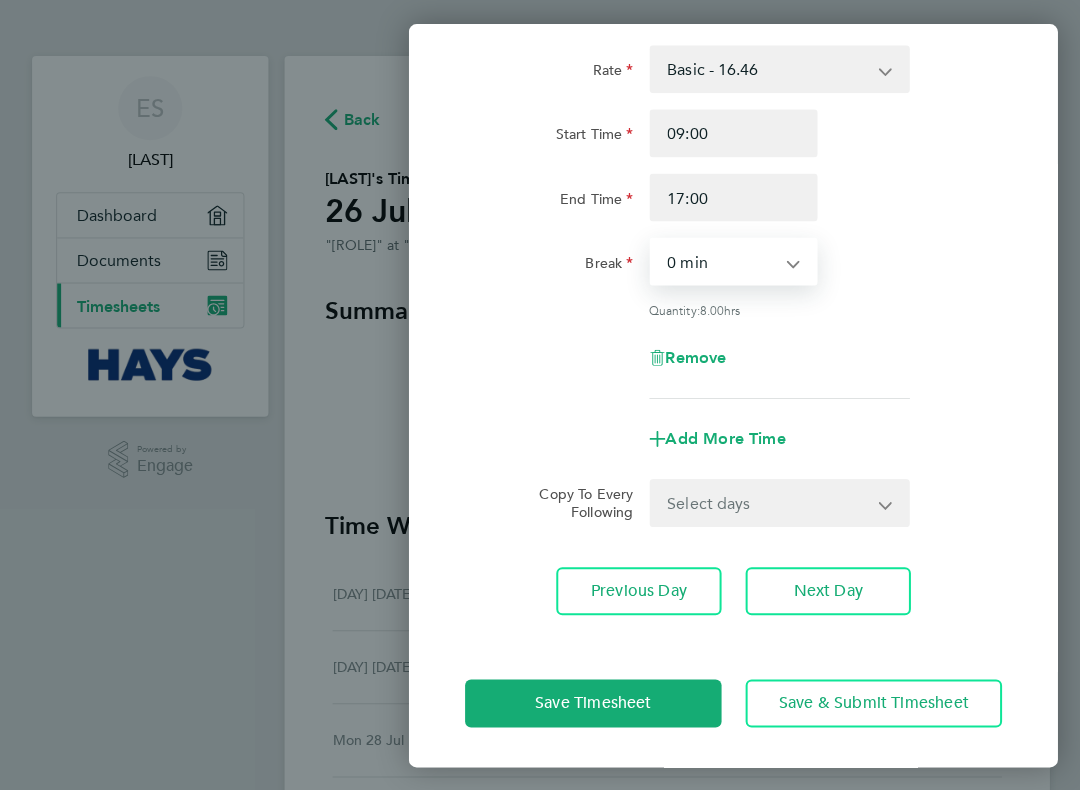 scroll, scrollTop: 115, scrollLeft: 0, axis: vertical 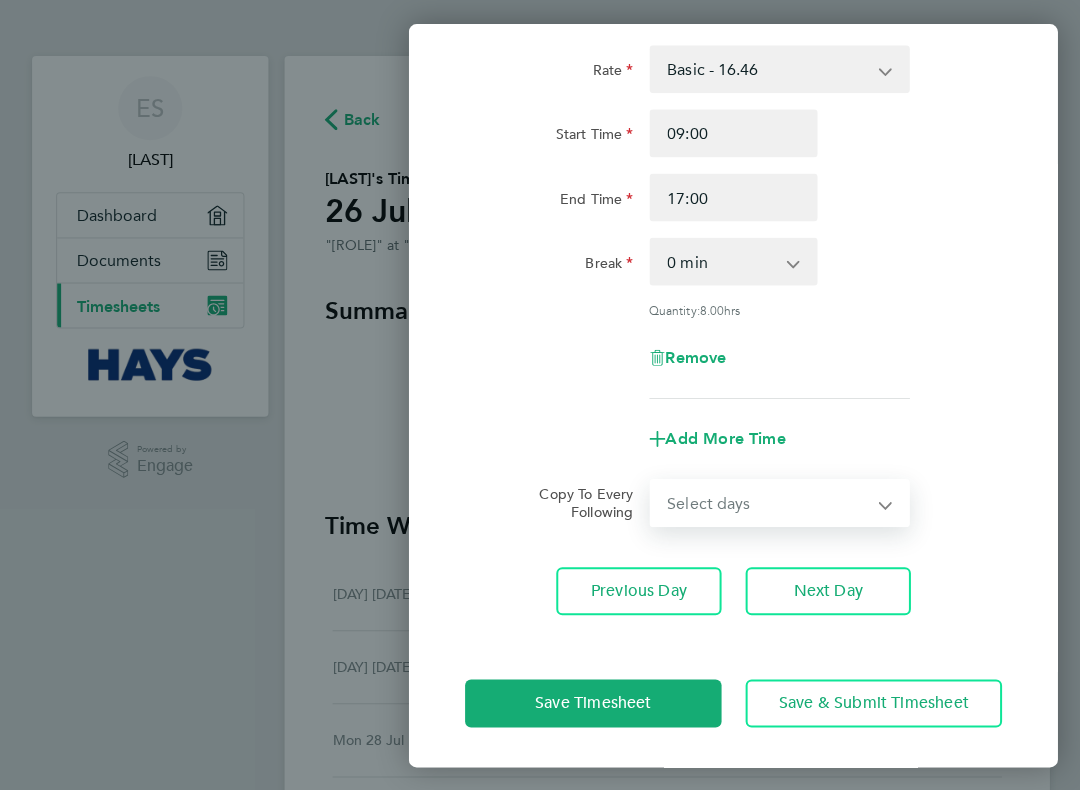 select on "THU" 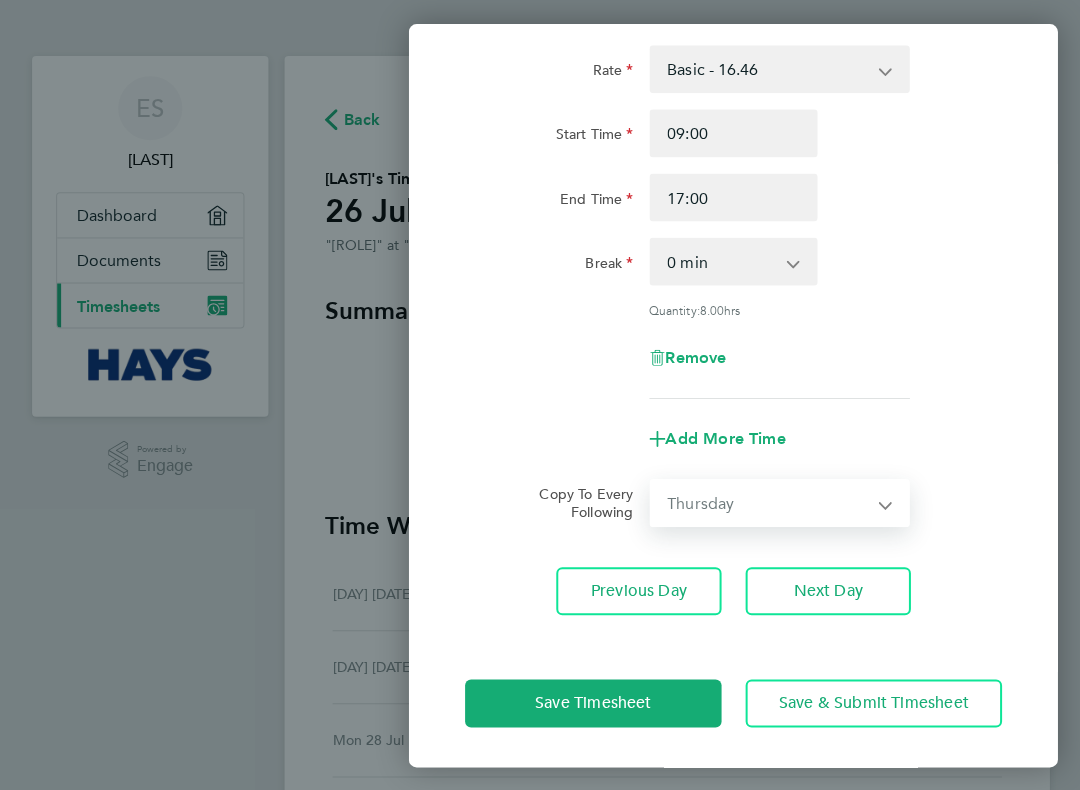 select on "[YEAR]-[DATE]-[DATE]" 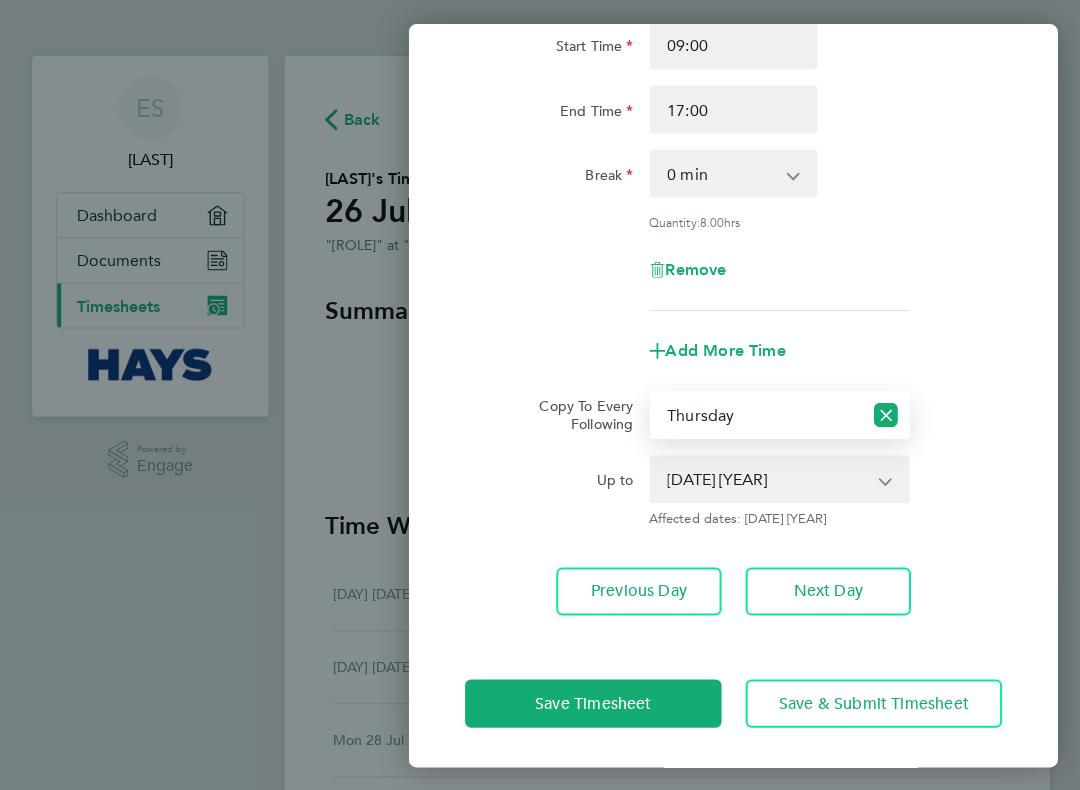 scroll, scrollTop: 203, scrollLeft: 0, axis: vertical 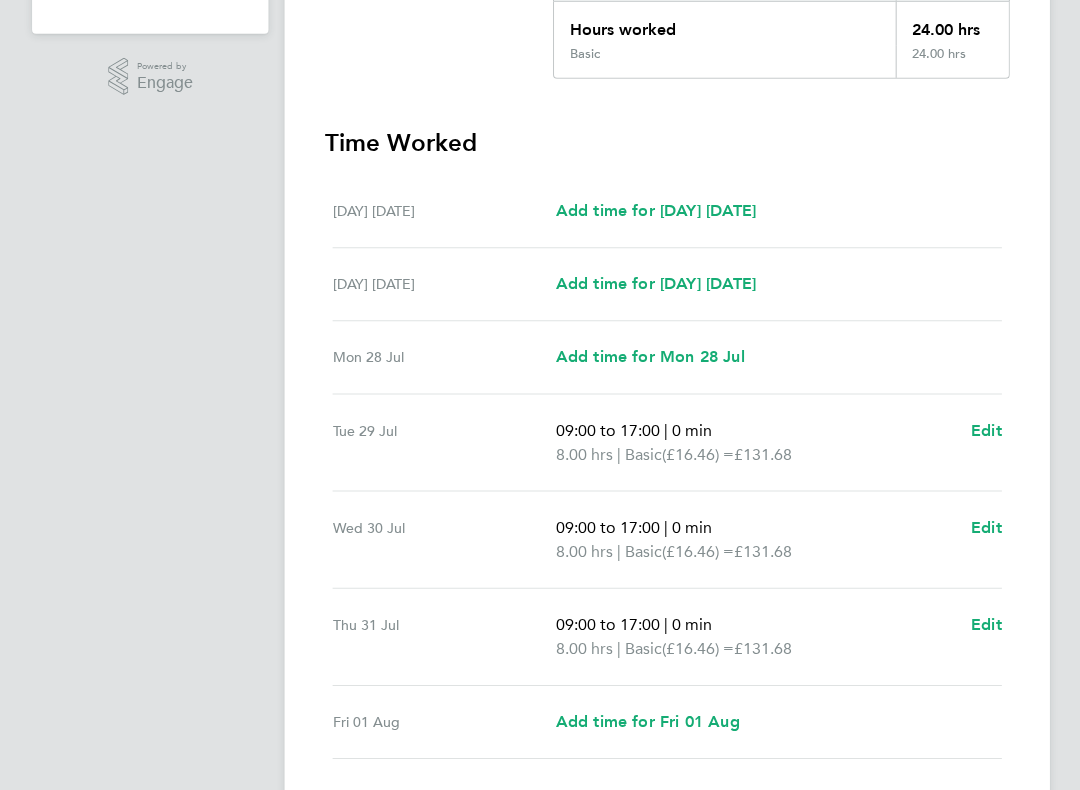 click on "Edit" at bounding box center (984, 528) 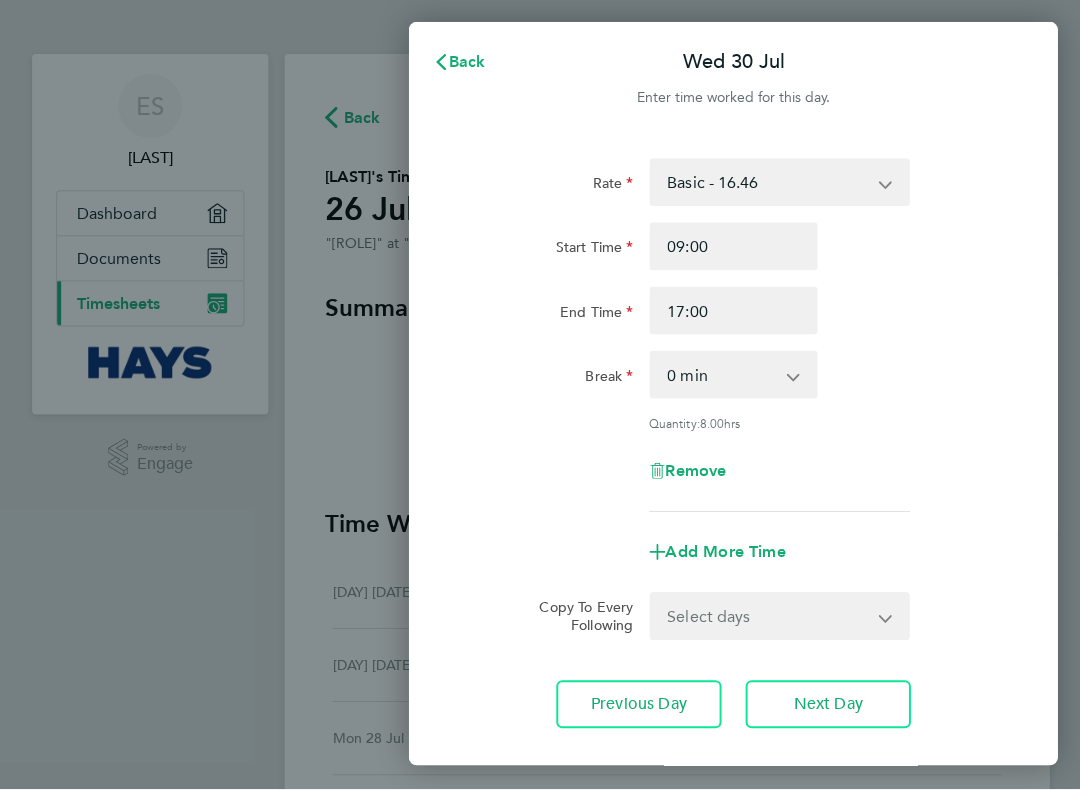 scroll, scrollTop: 0, scrollLeft: 0, axis: both 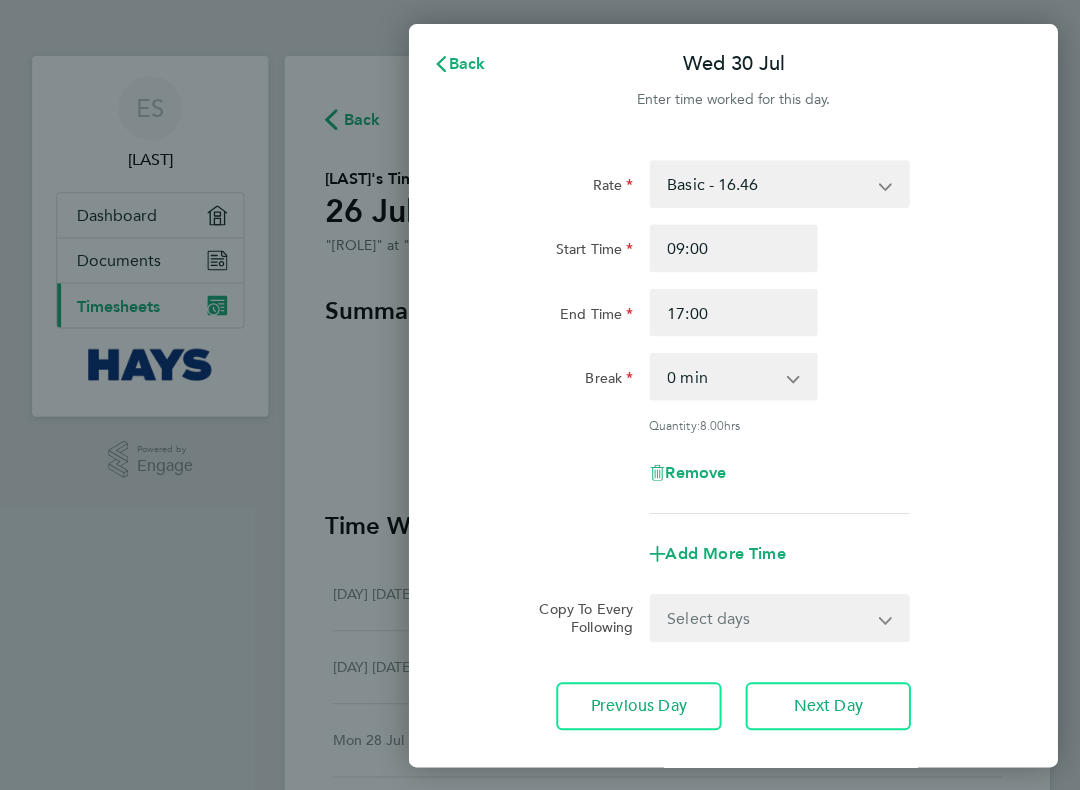click on "Remove" 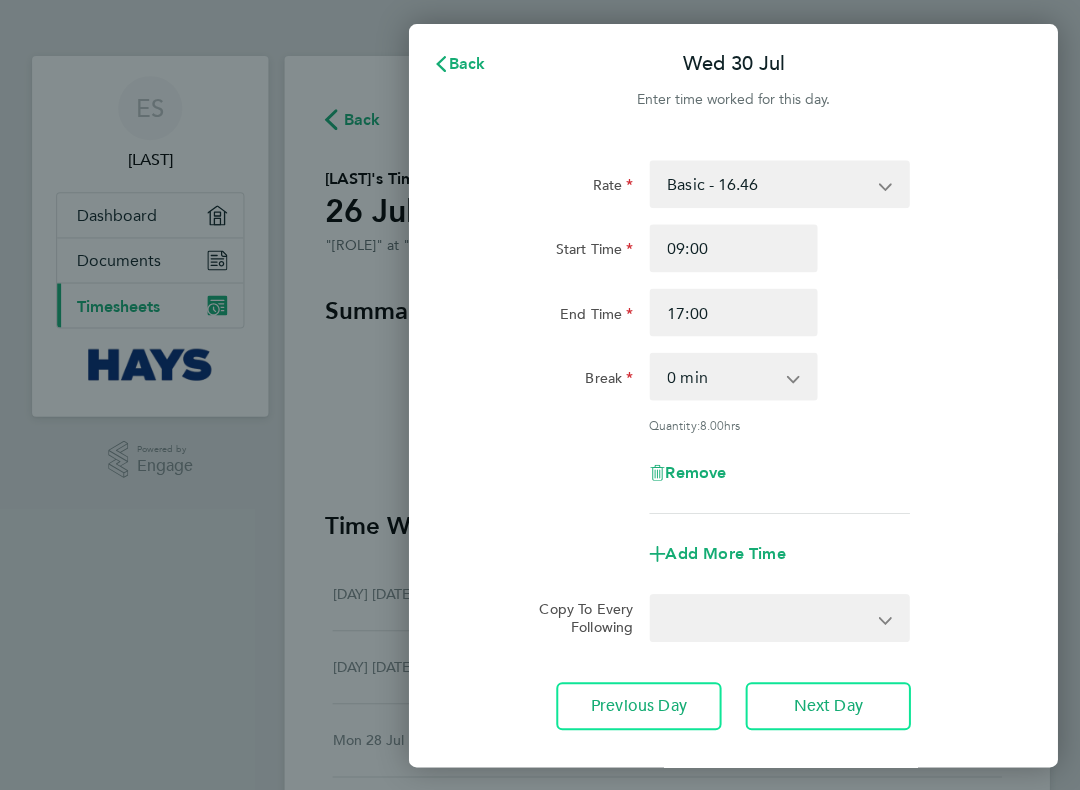 select on "null" 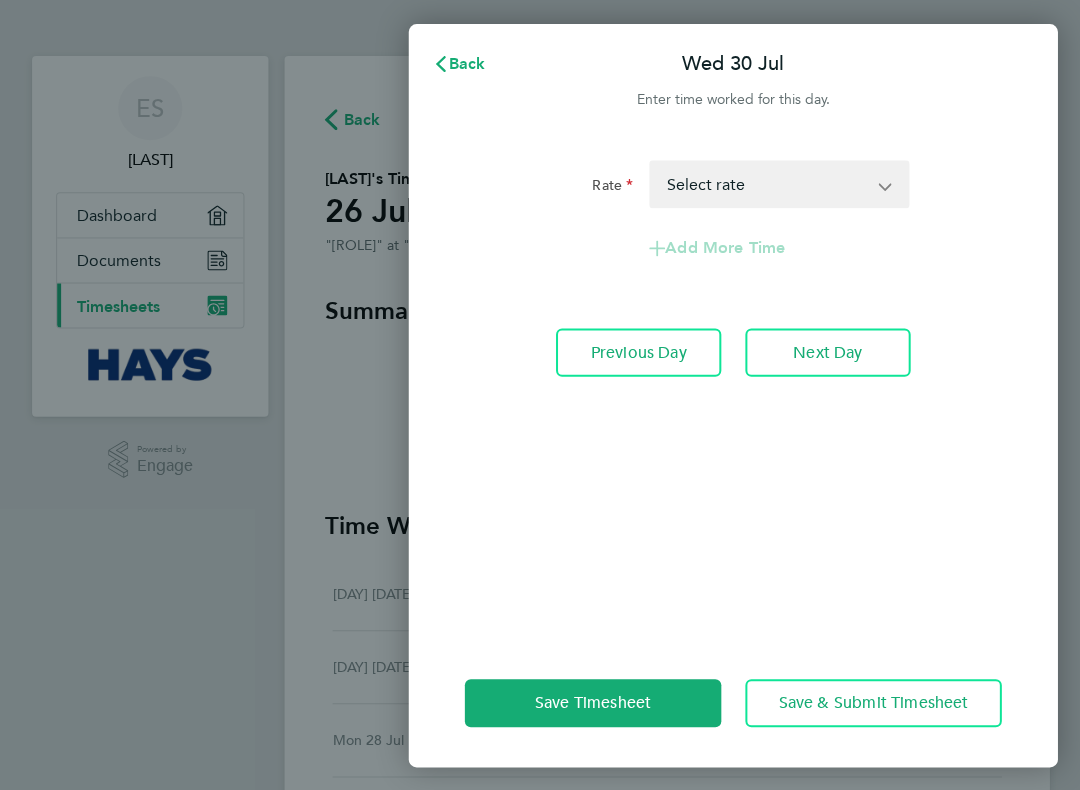 click on "Save Timesheet" 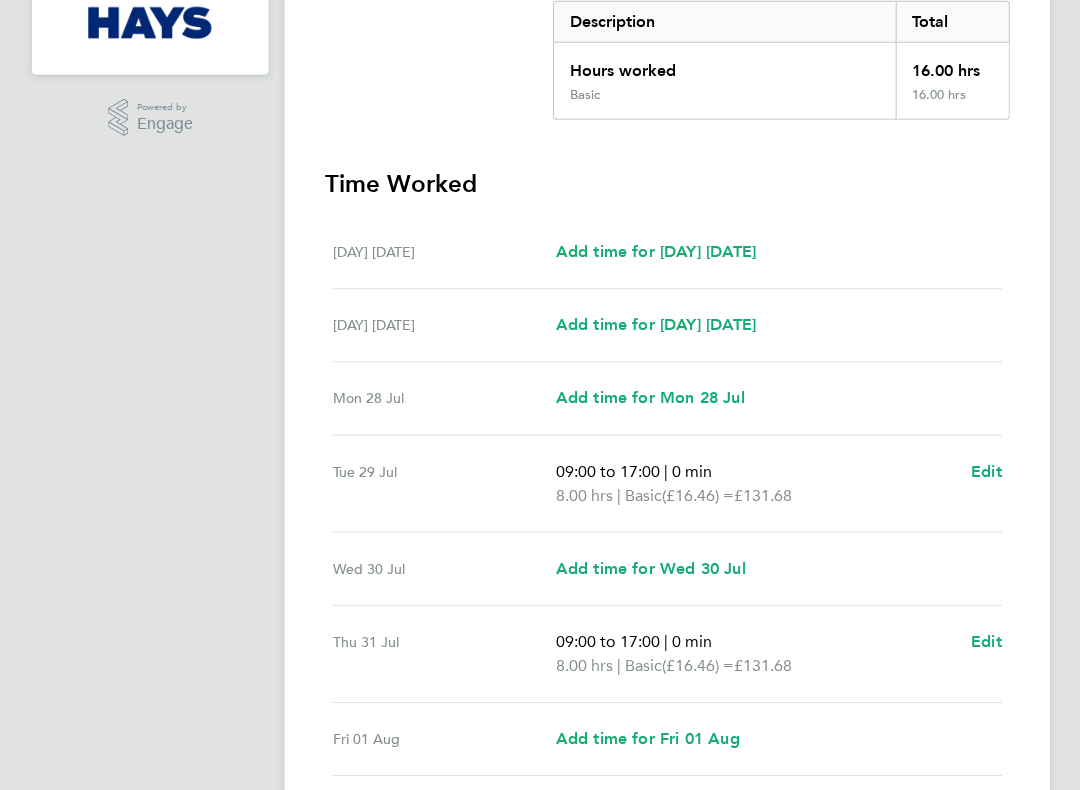 scroll, scrollTop: 369, scrollLeft: 0, axis: vertical 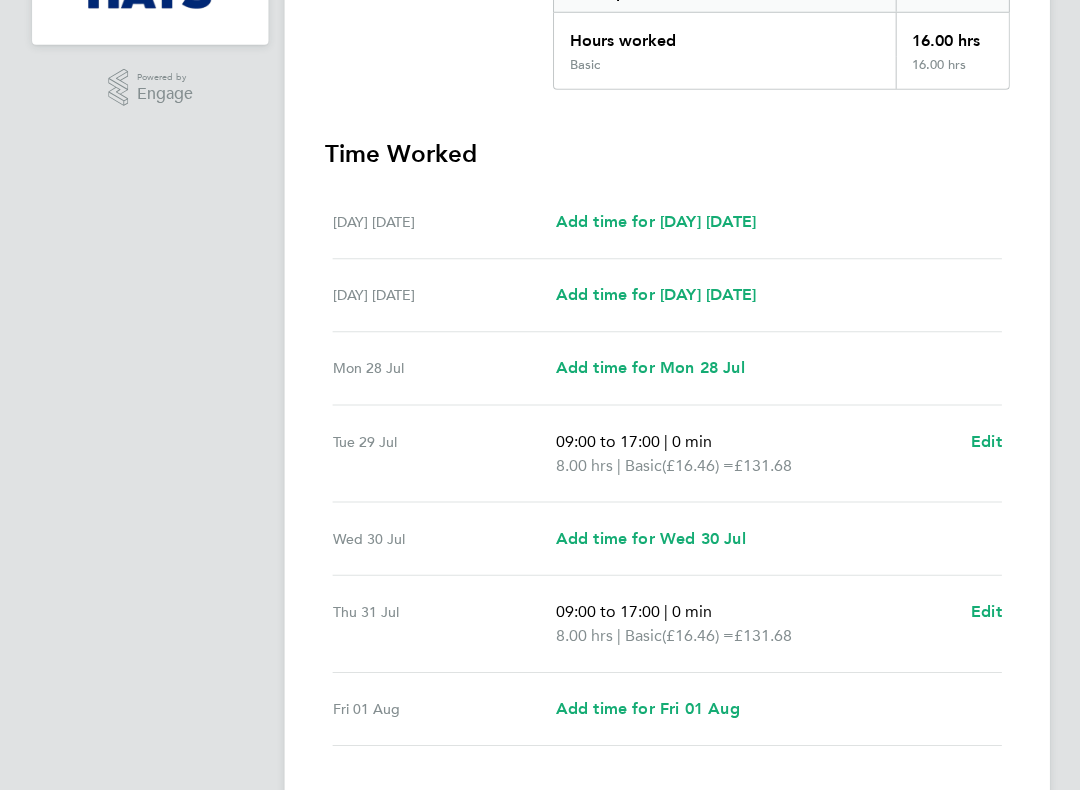 click on "Add time for Mon 28 Jul" at bounding box center (649, 369) 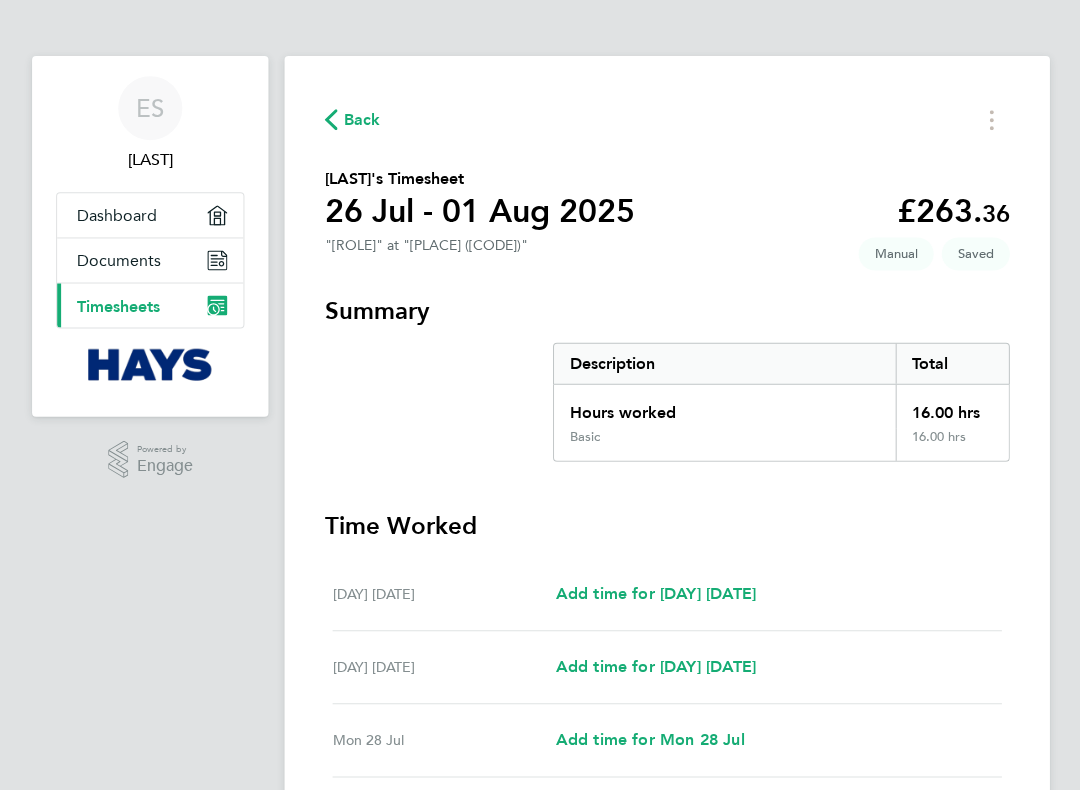 select on "30" 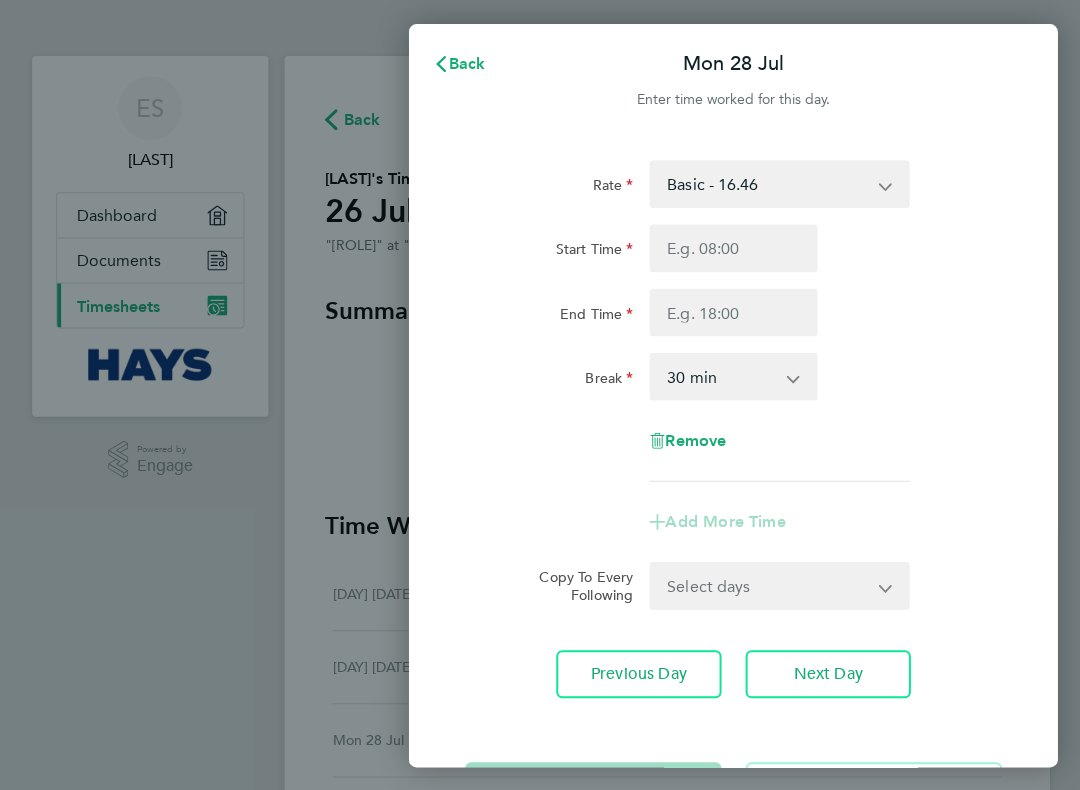 click on "Start Time" at bounding box center (732, 248) 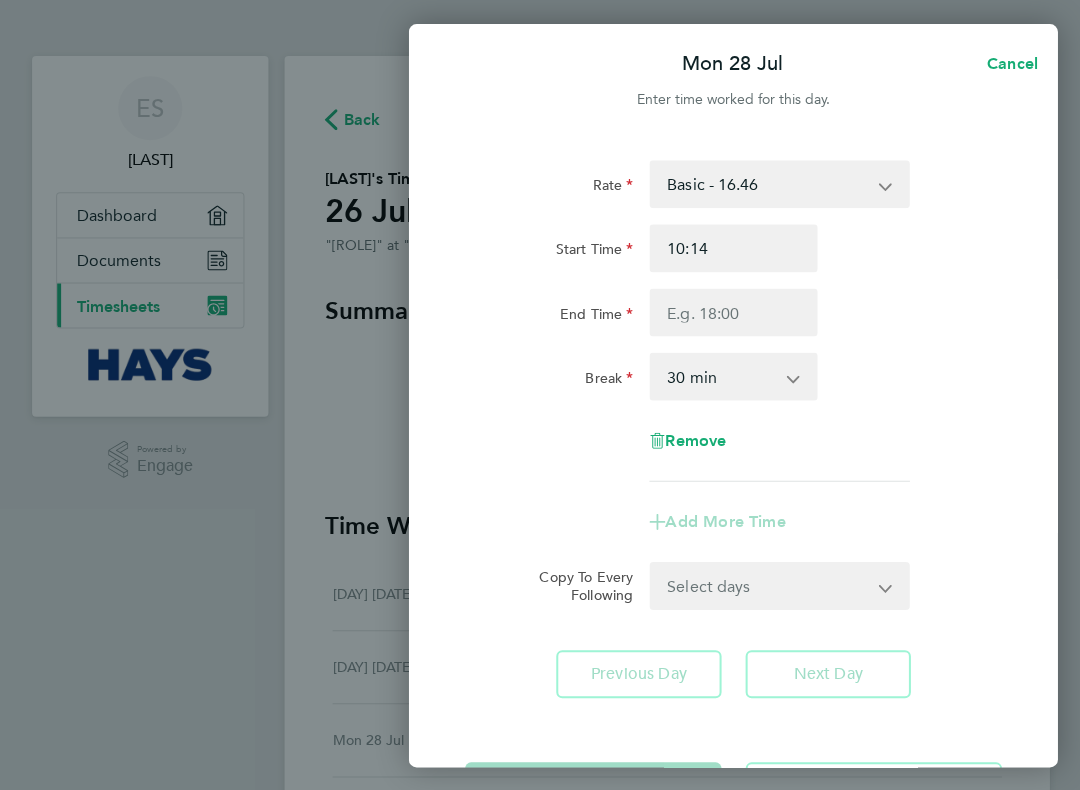 type on "09:14" 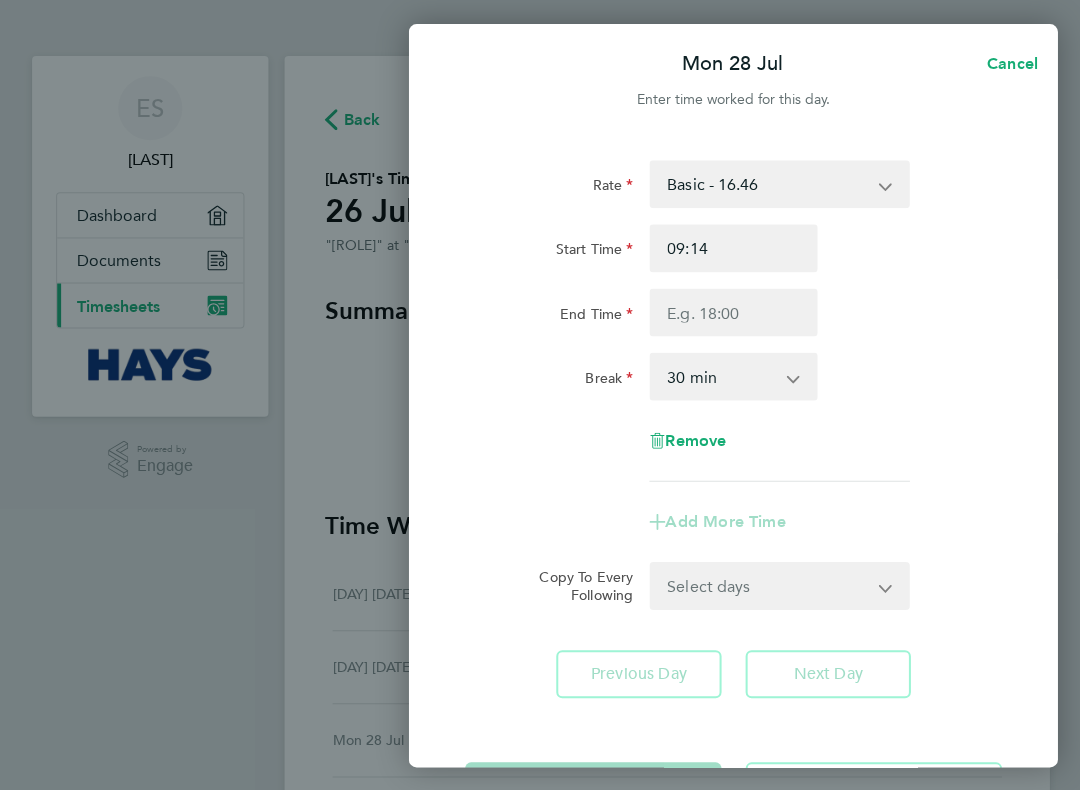 type on "09:03" 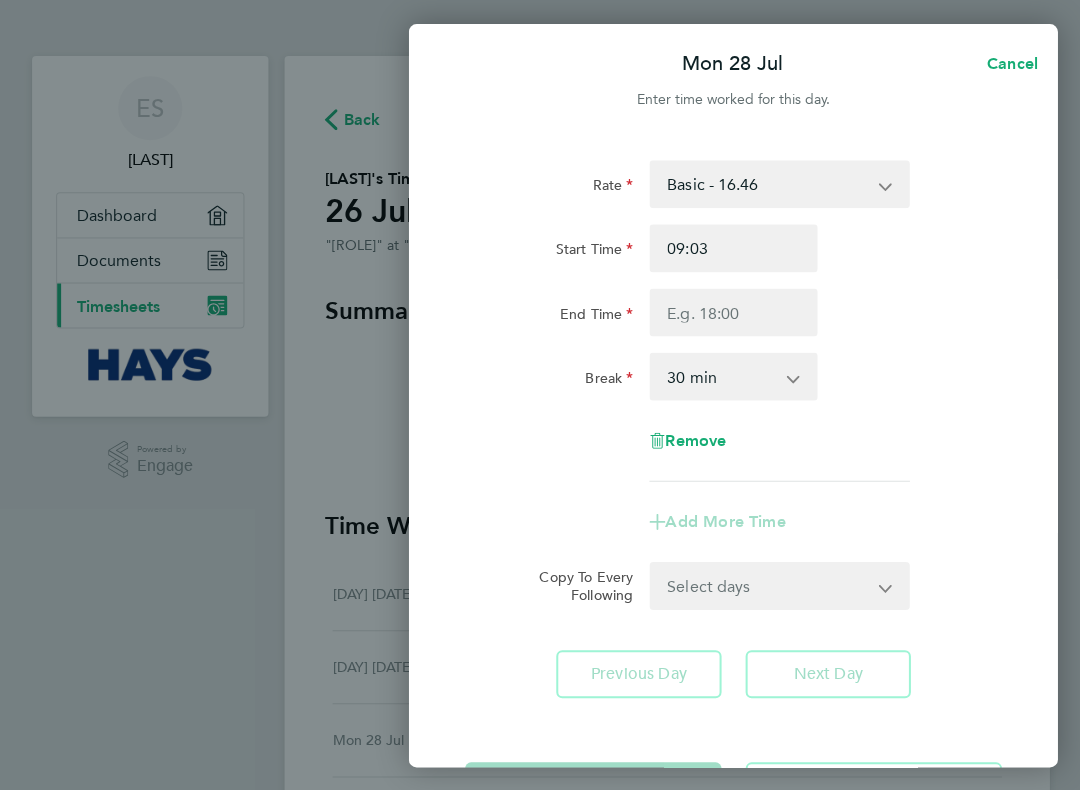 type on "09:00" 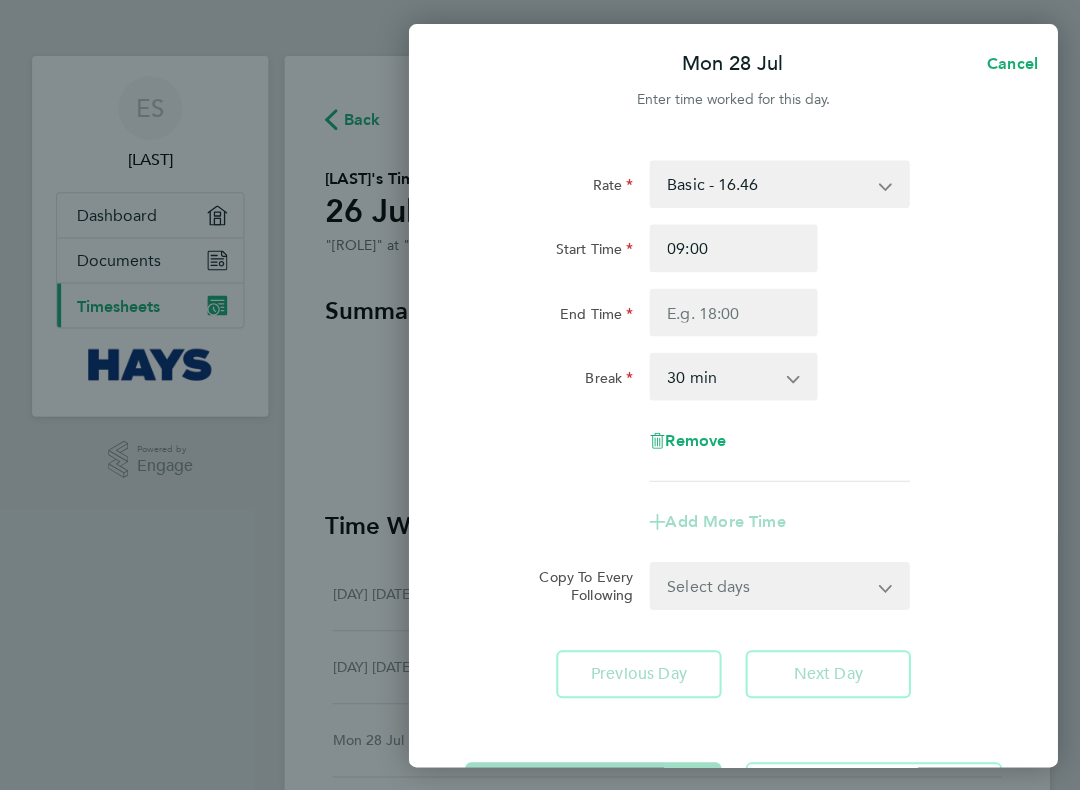 click on "End Time" at bounding box center [732, 312] 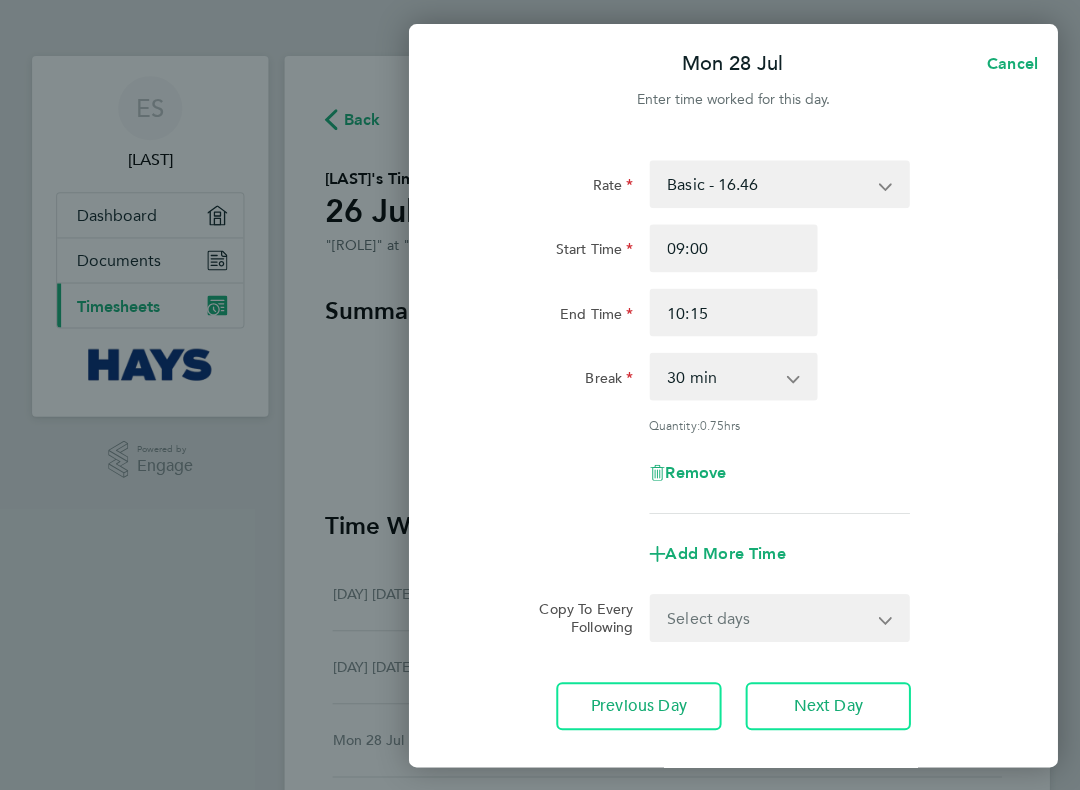 type on "14:15" 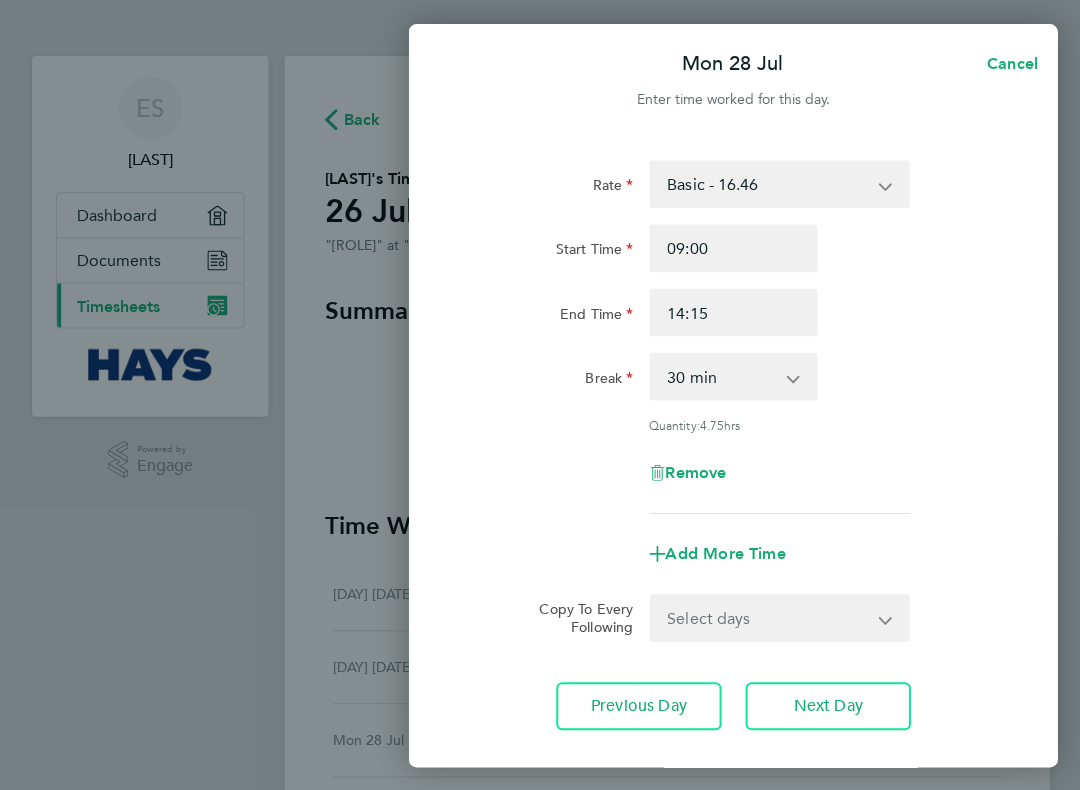 type on "17:15" 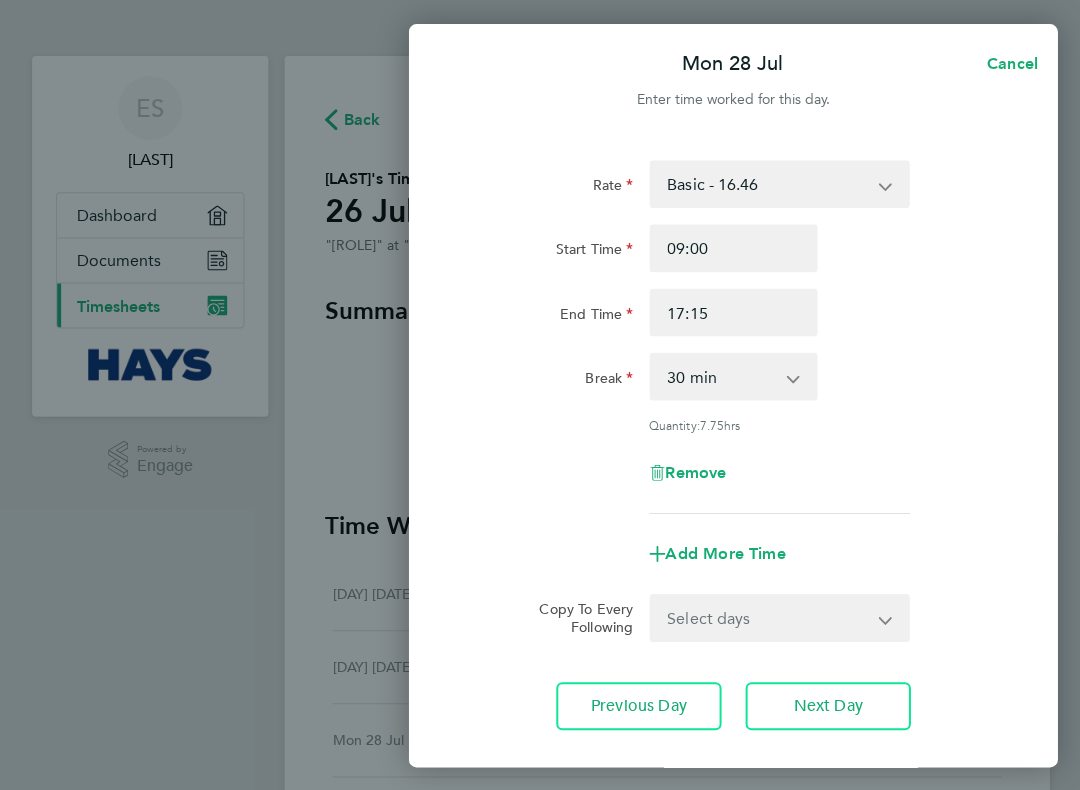 type on "17:02" 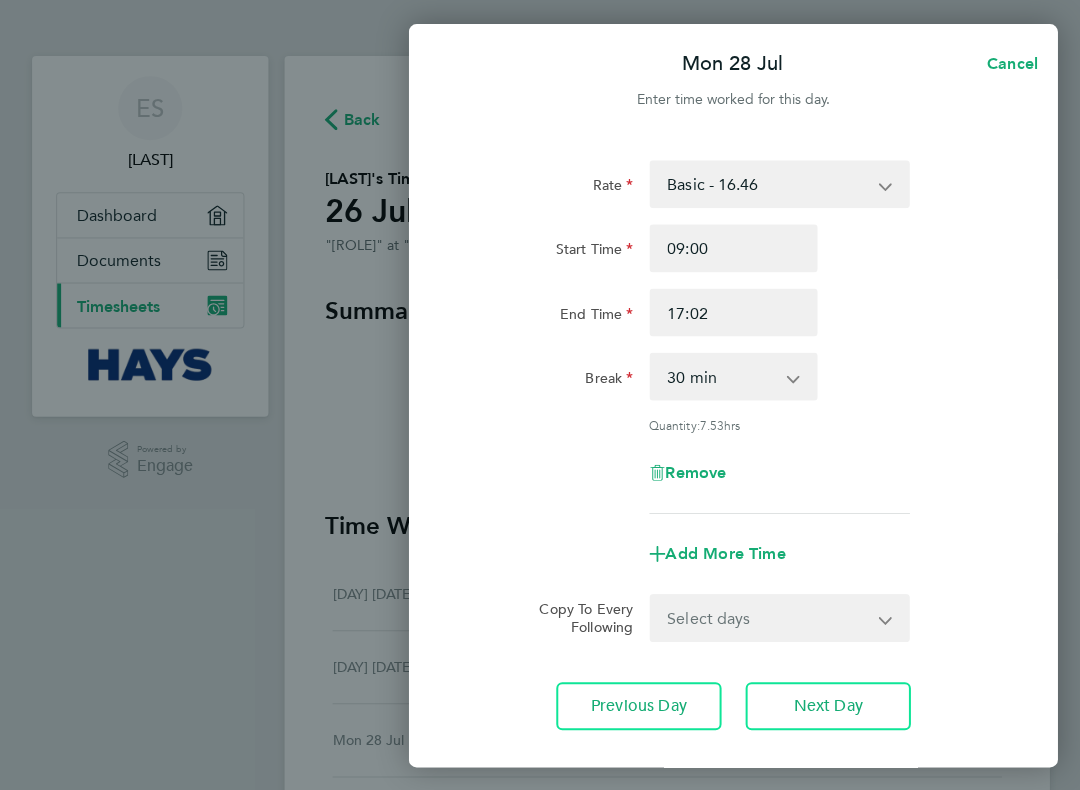 type on "17:00" 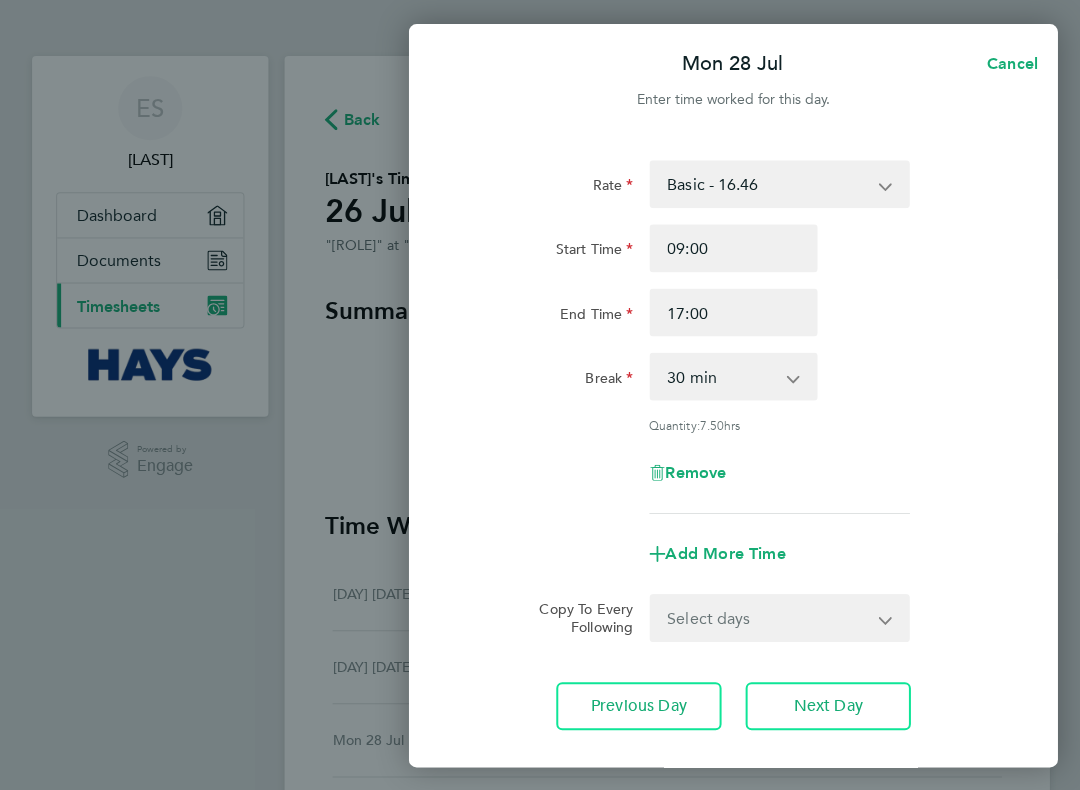 click on "0 min   15 min   30 min   45 min   60 min   75 min   90 min" at bounding box center [720, 376] 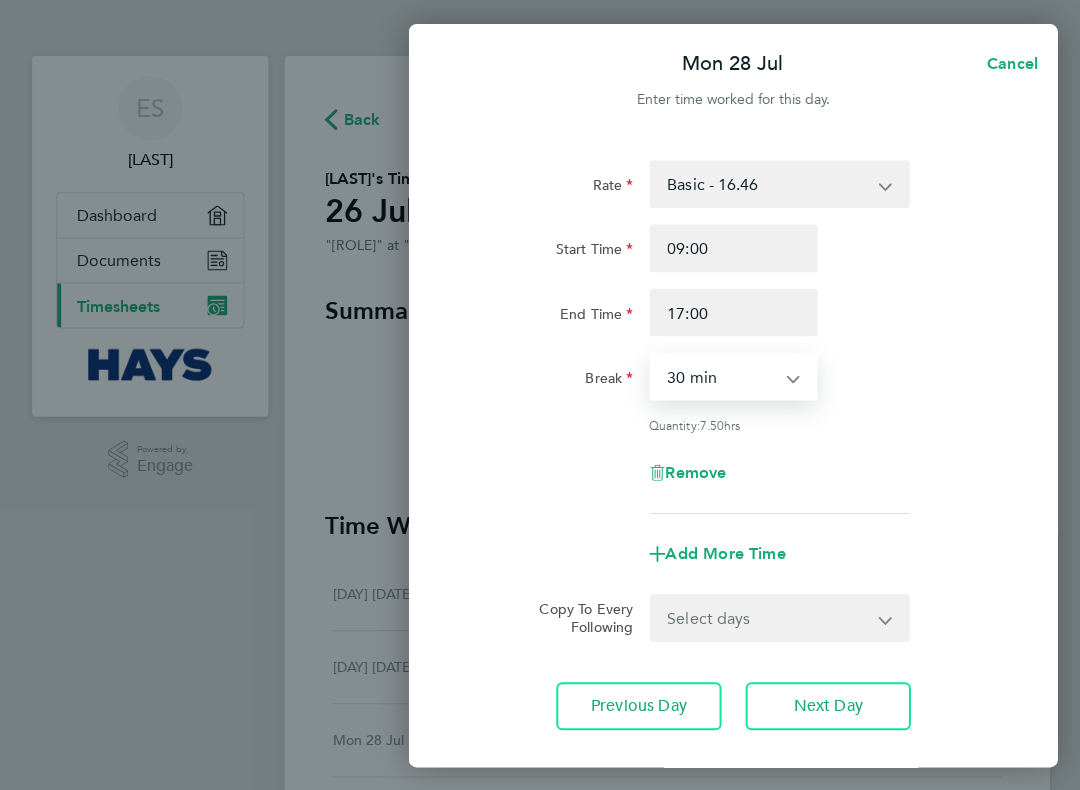 select on "0" 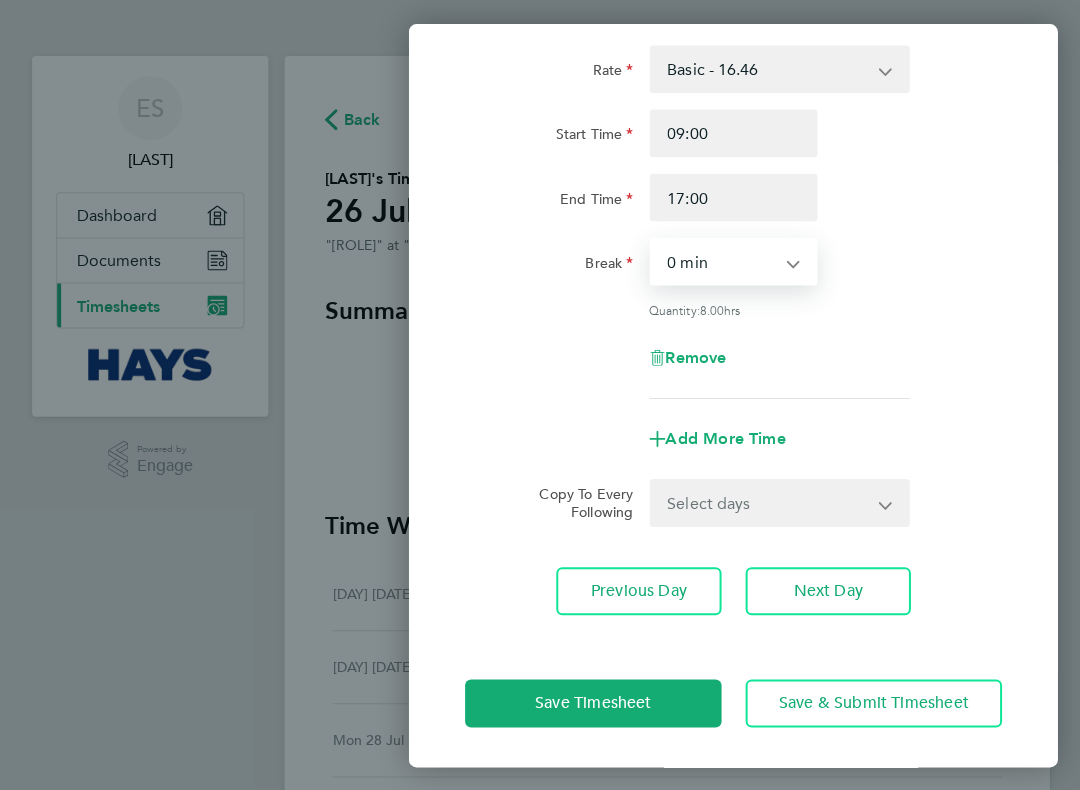 scroll, scrollTop: 115, scrollLeft: 0, axis: vertical 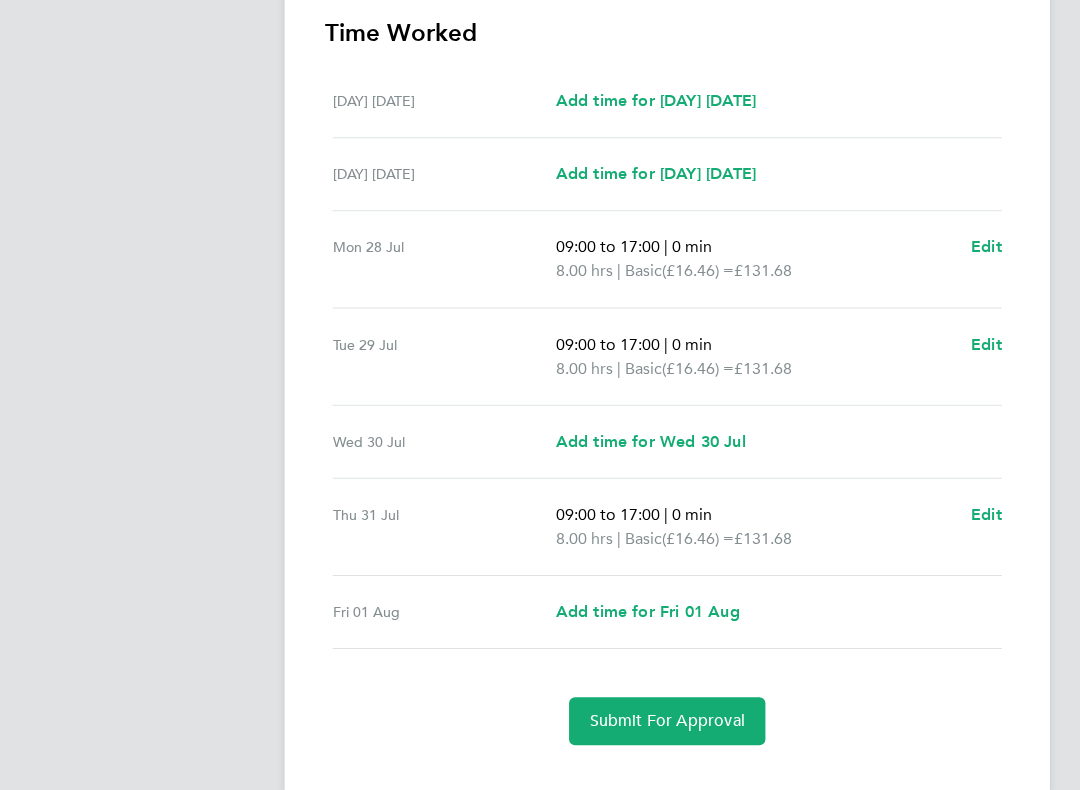 click on "Submit For Approval" 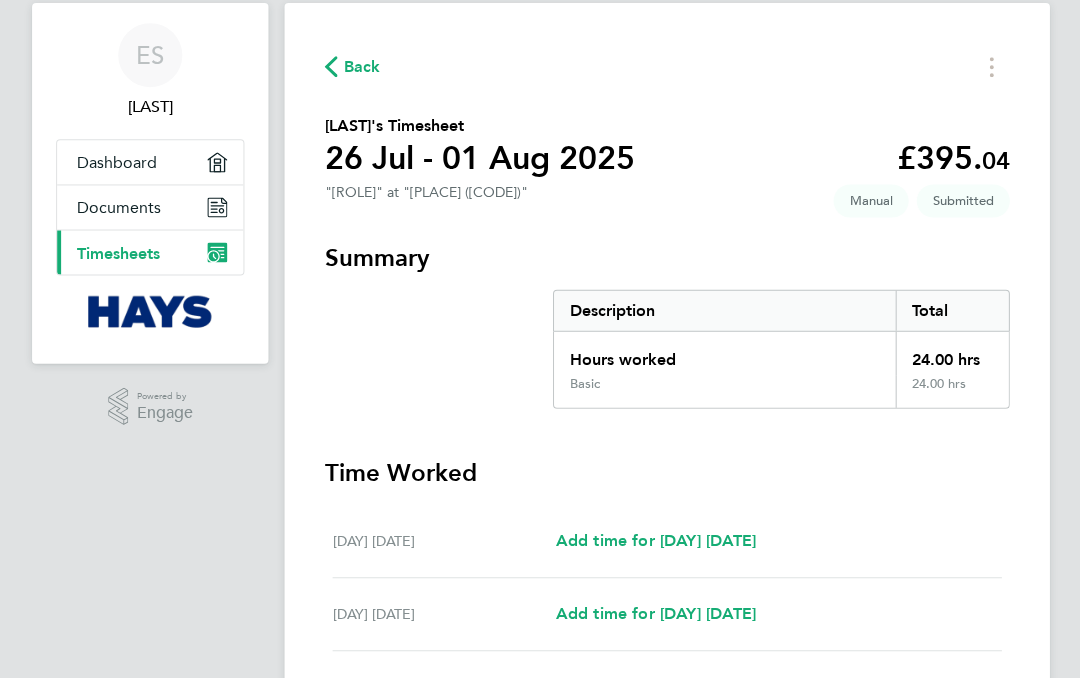 scroll, scrollTop: 0, scrollLeft: 0, axis: both 